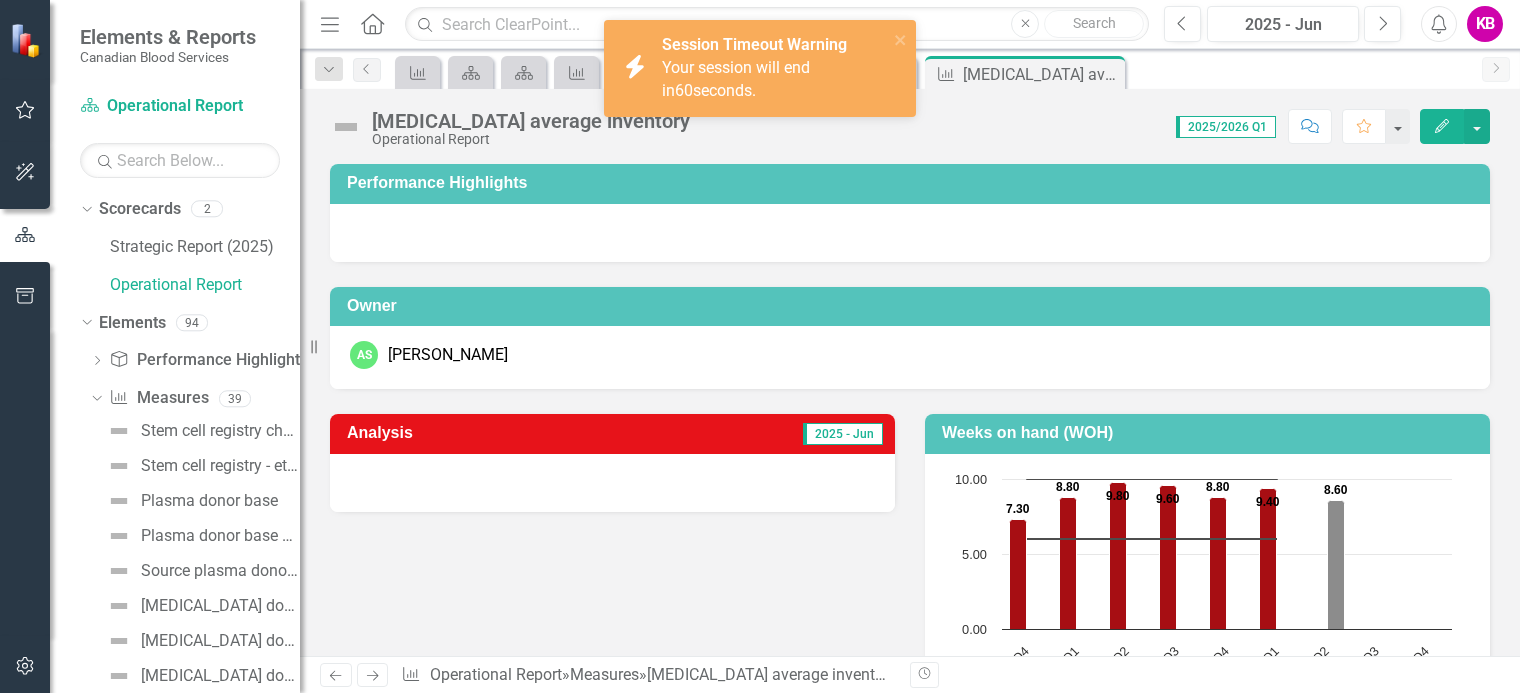 scroll, scrollTop: 0, scrollLeft: 0, axis: both 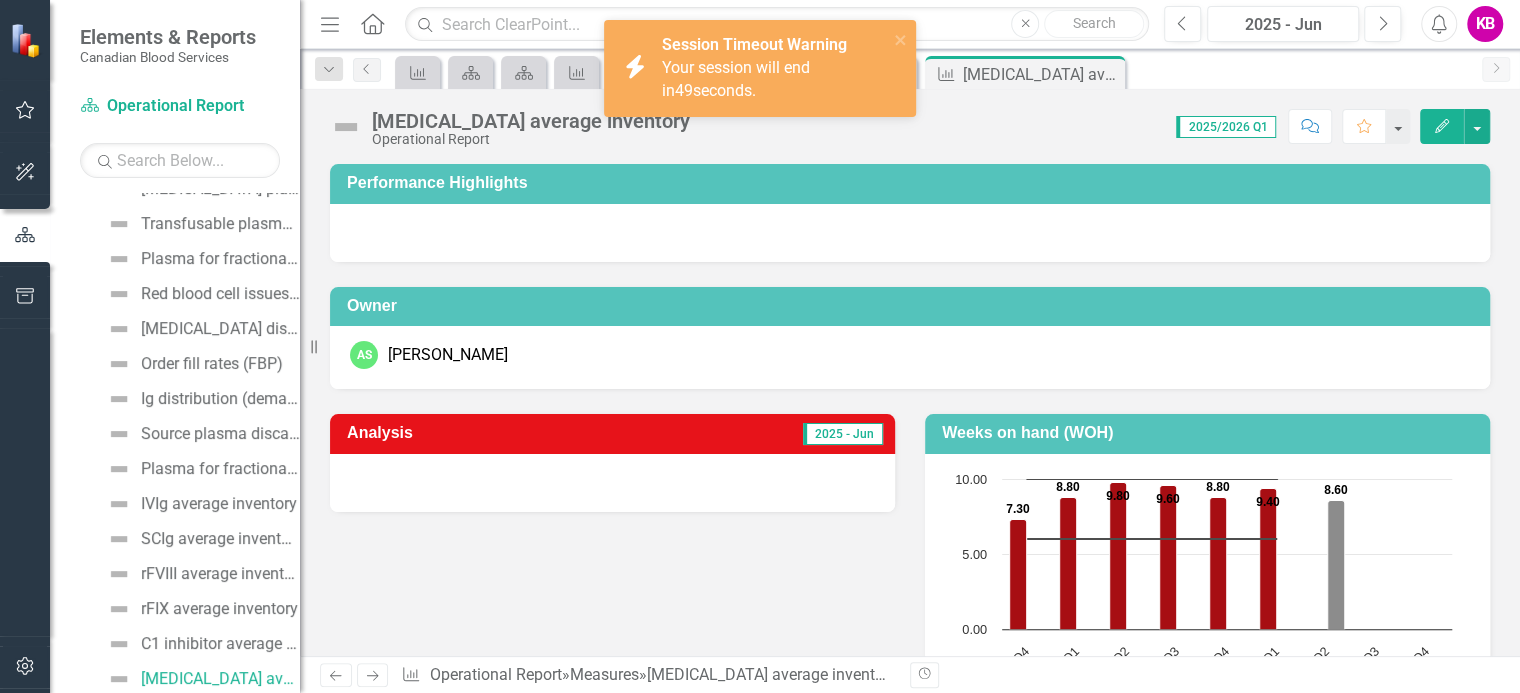 click on "Your session will end in  49  seconds." at bounding box center (772, 80) 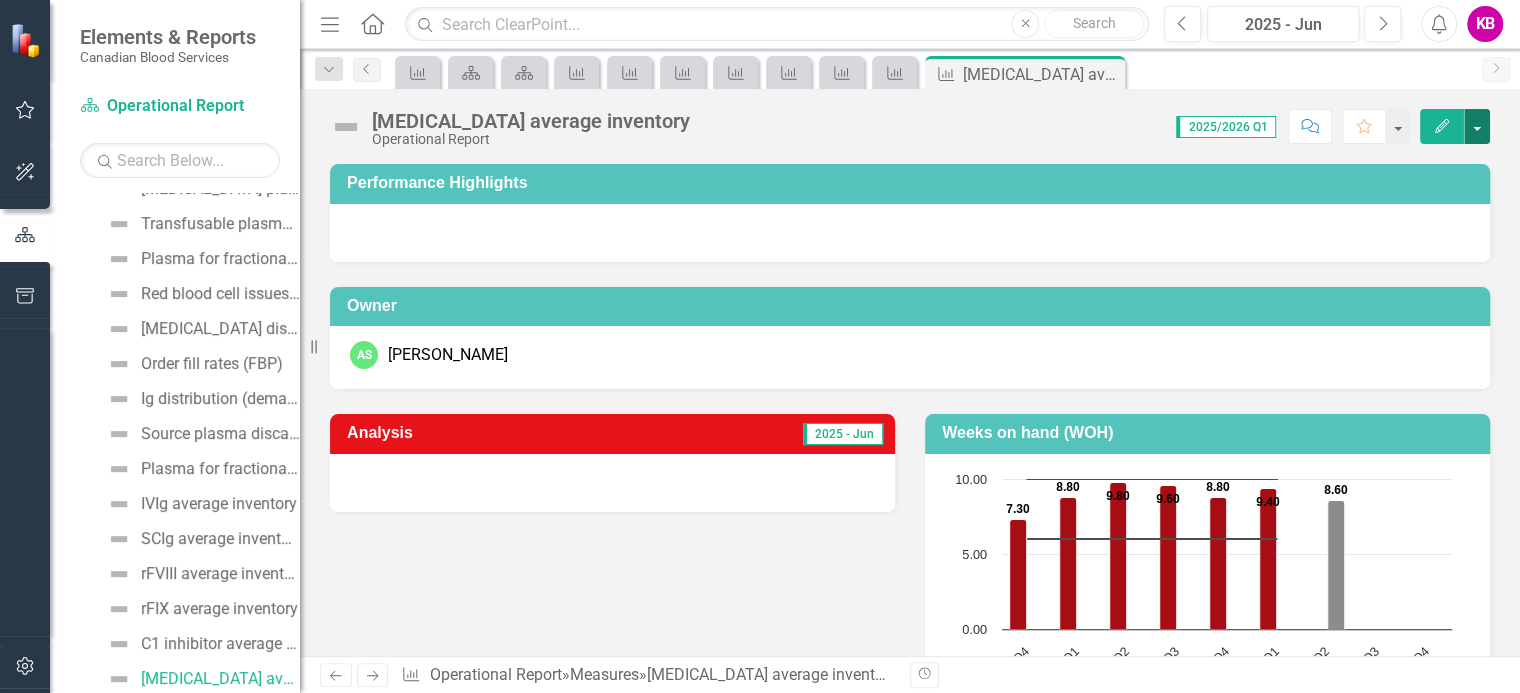 click at bounding box center [1477, 126] 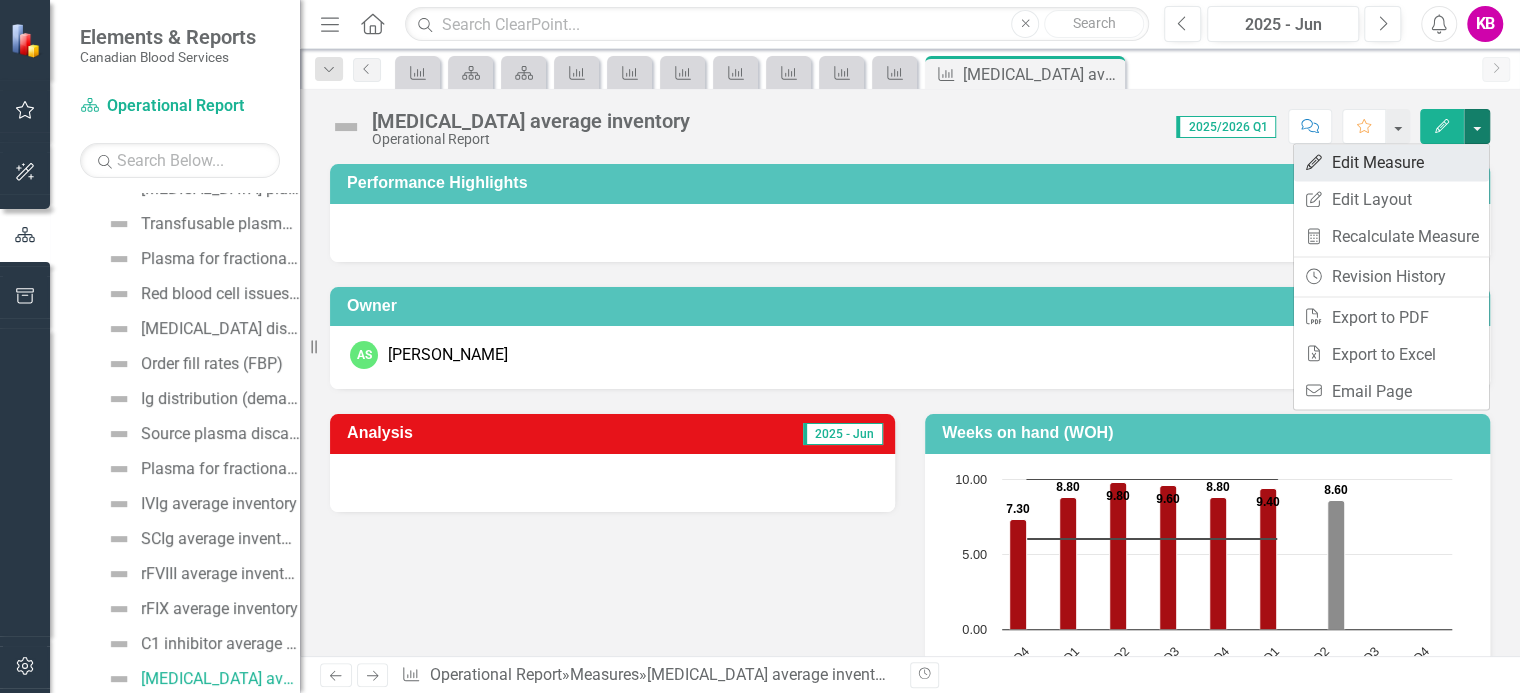 click on "Edit Edit Measure" at bounding box center (1391, 162) 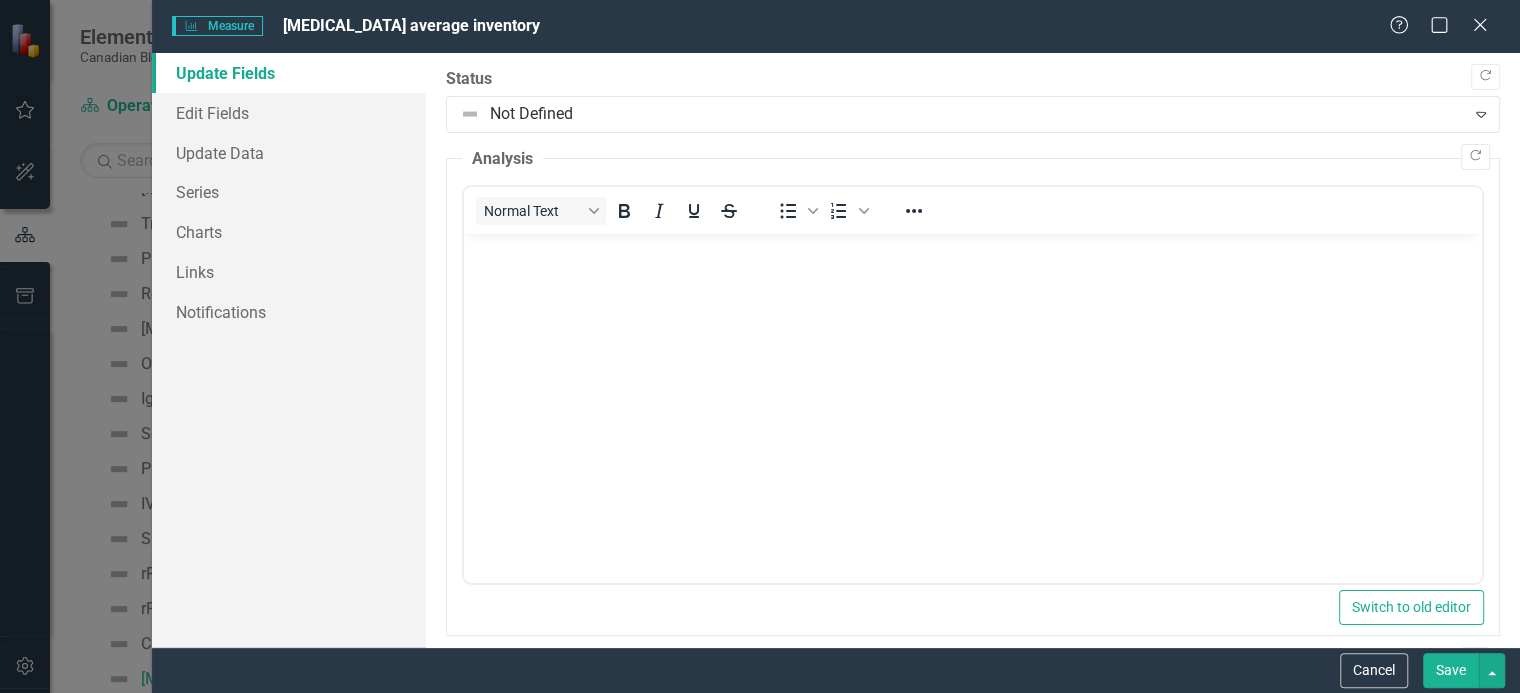 scroll, scrollTop: 0, scrollLeft: 0, axis: both 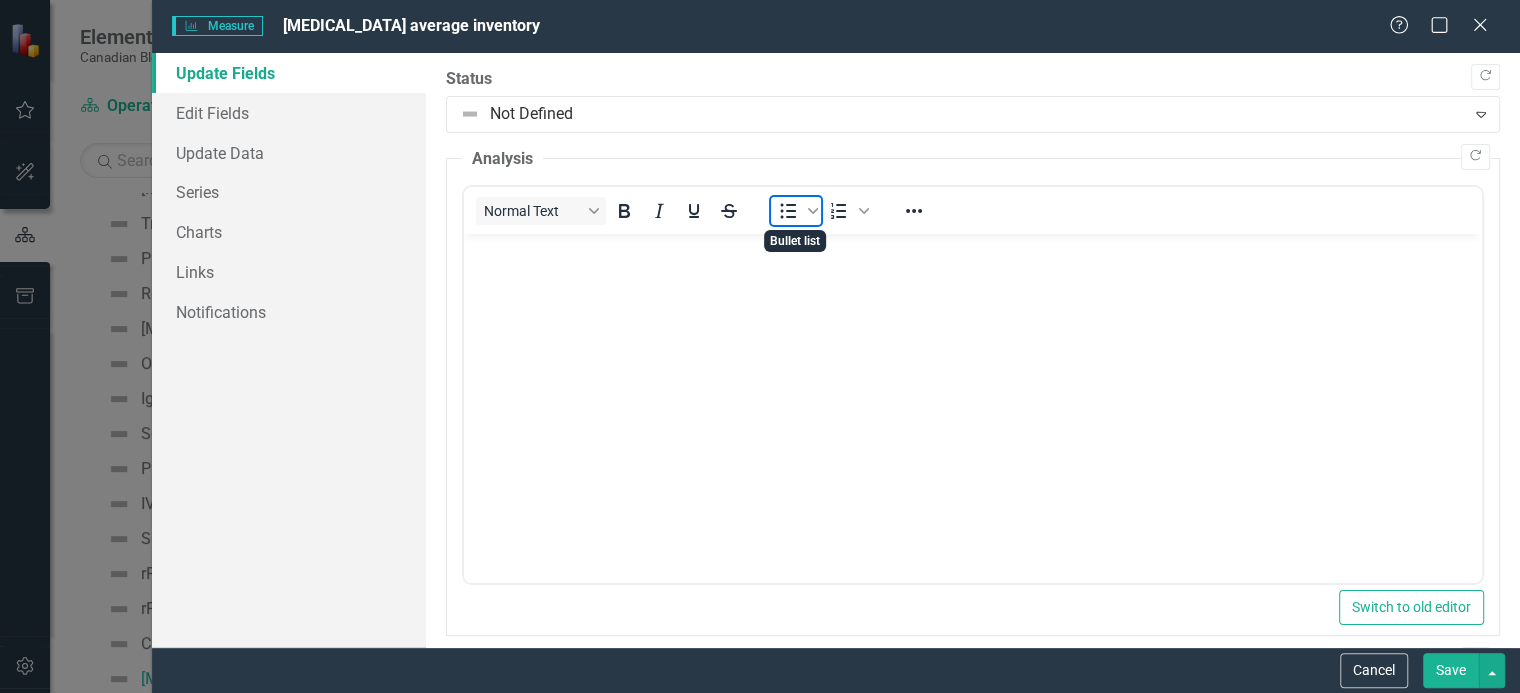 click 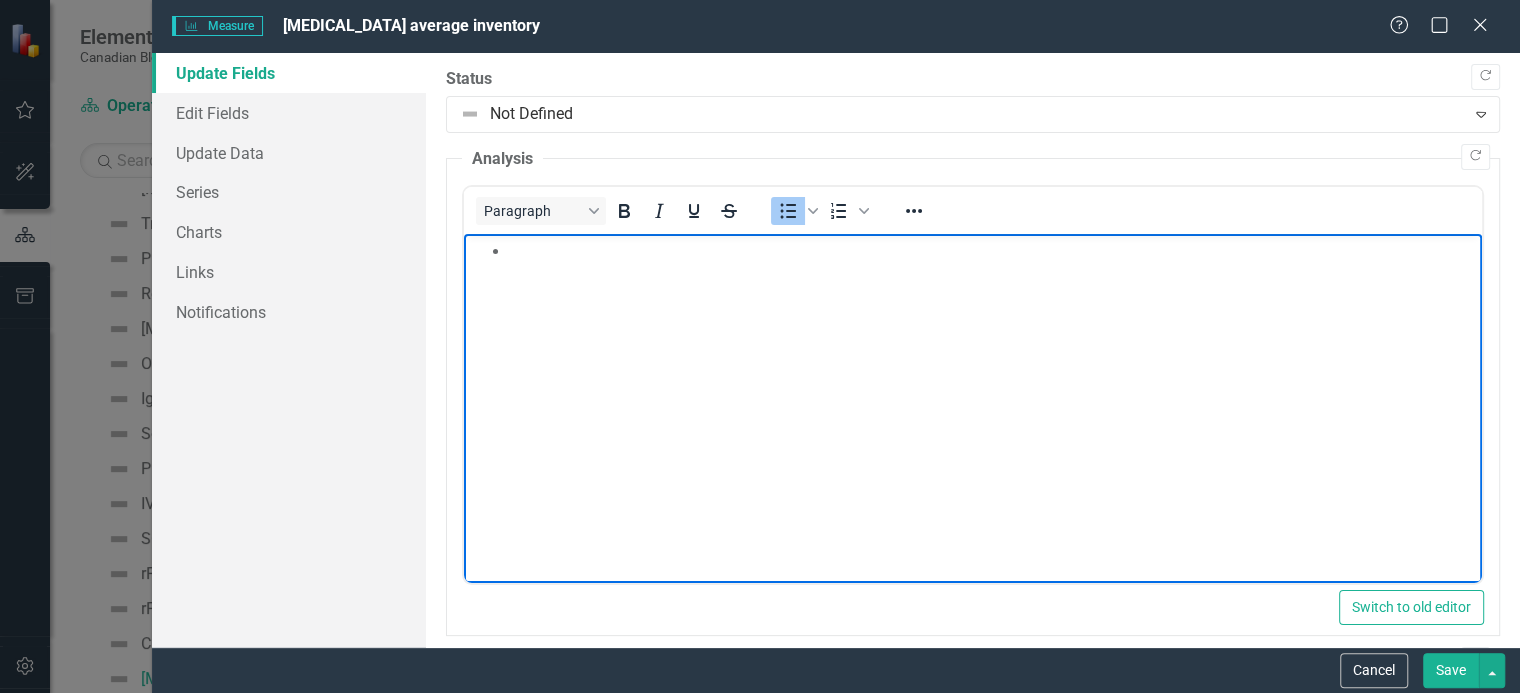 type 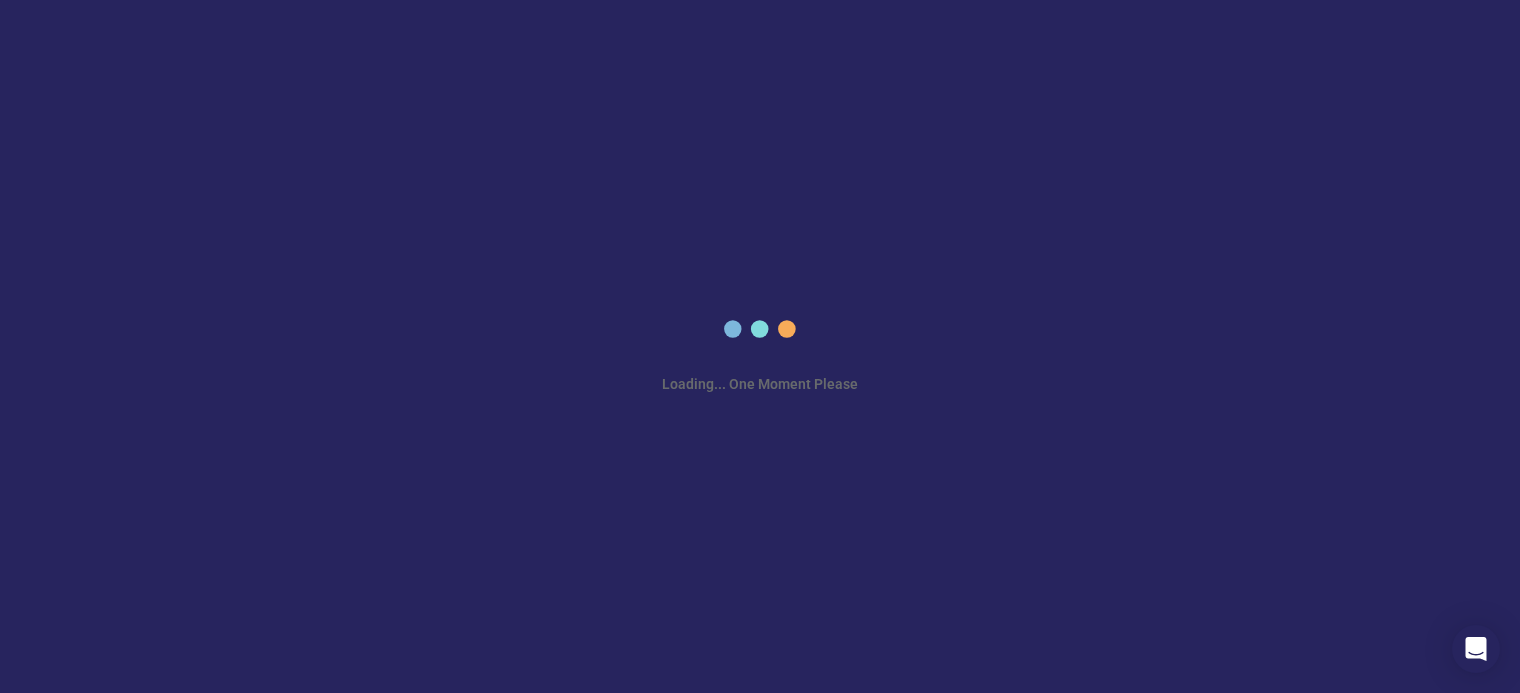 scroll, scrollTop: 0, scrollLeft: 0, axis: both 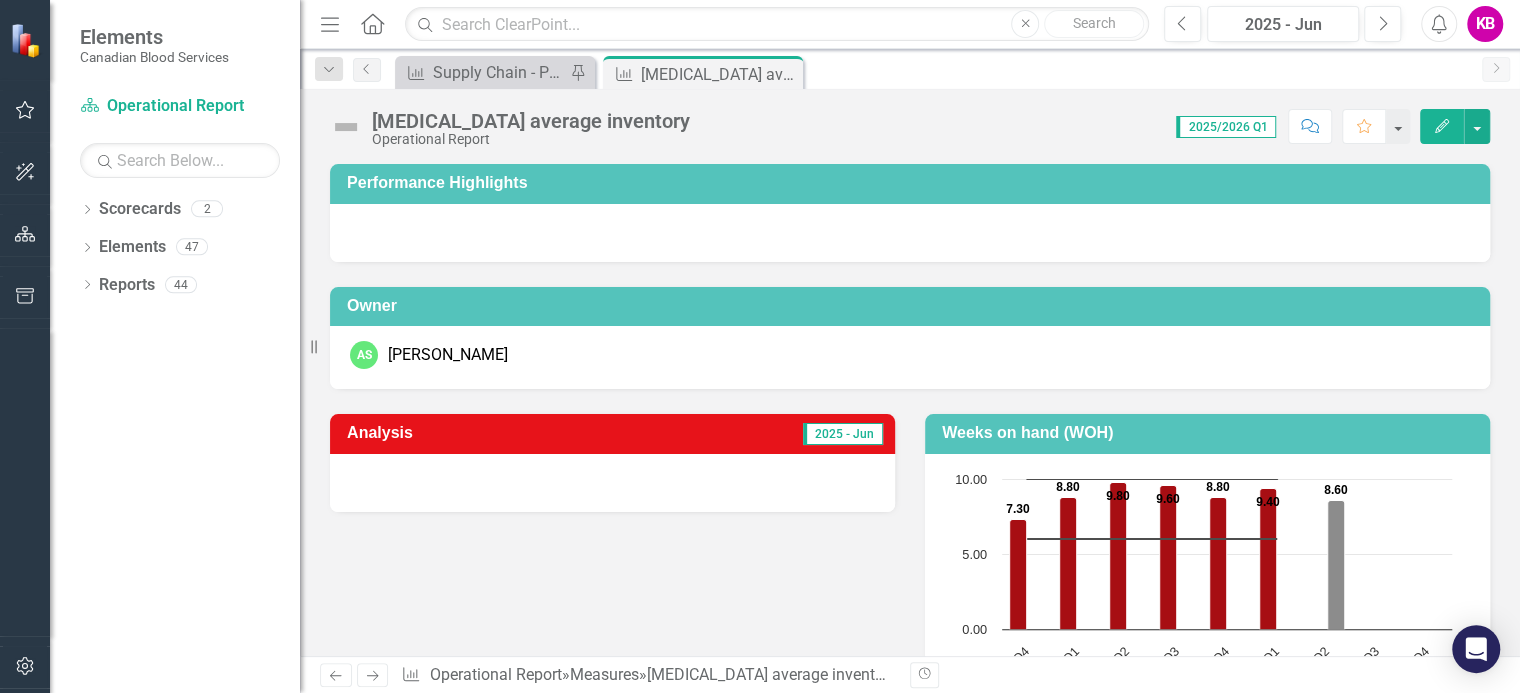 click at bounding box center (612, 483) 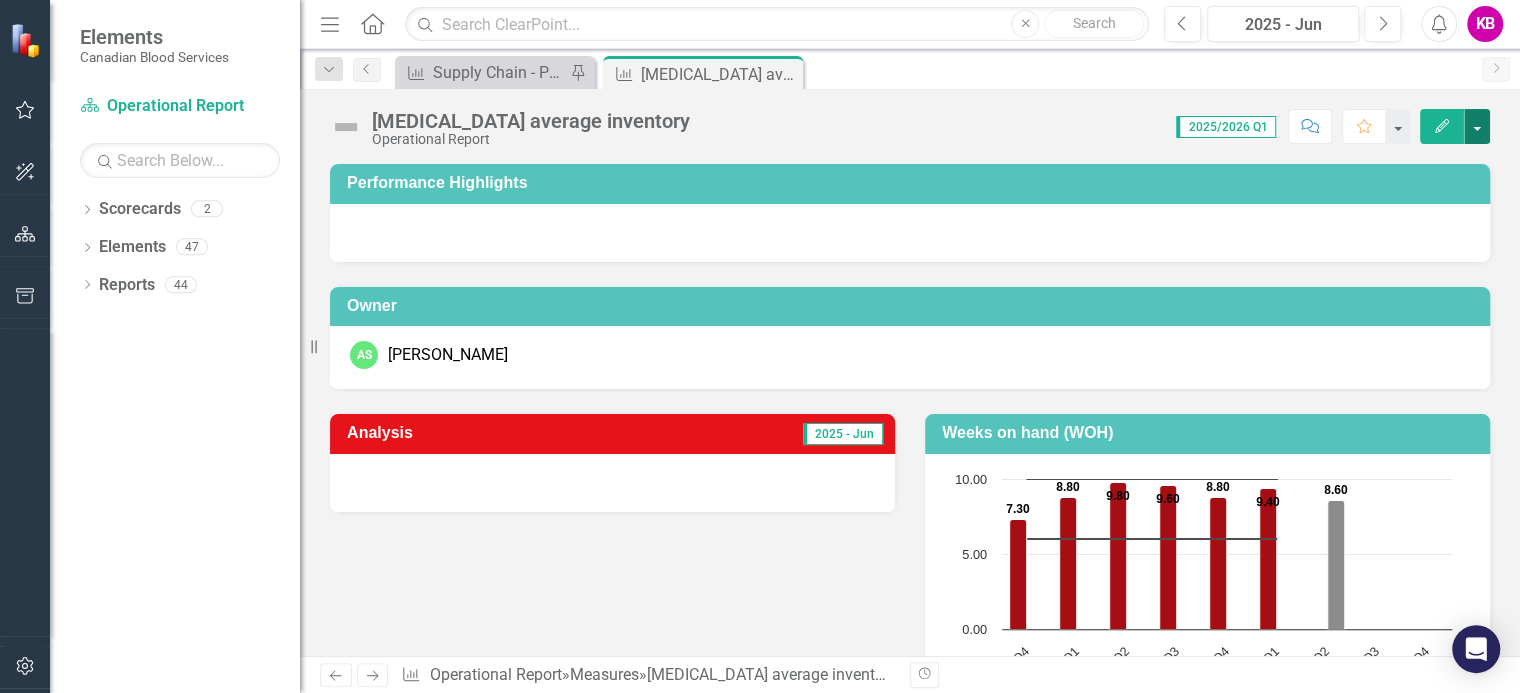 click at bounding box center [1477, 126] 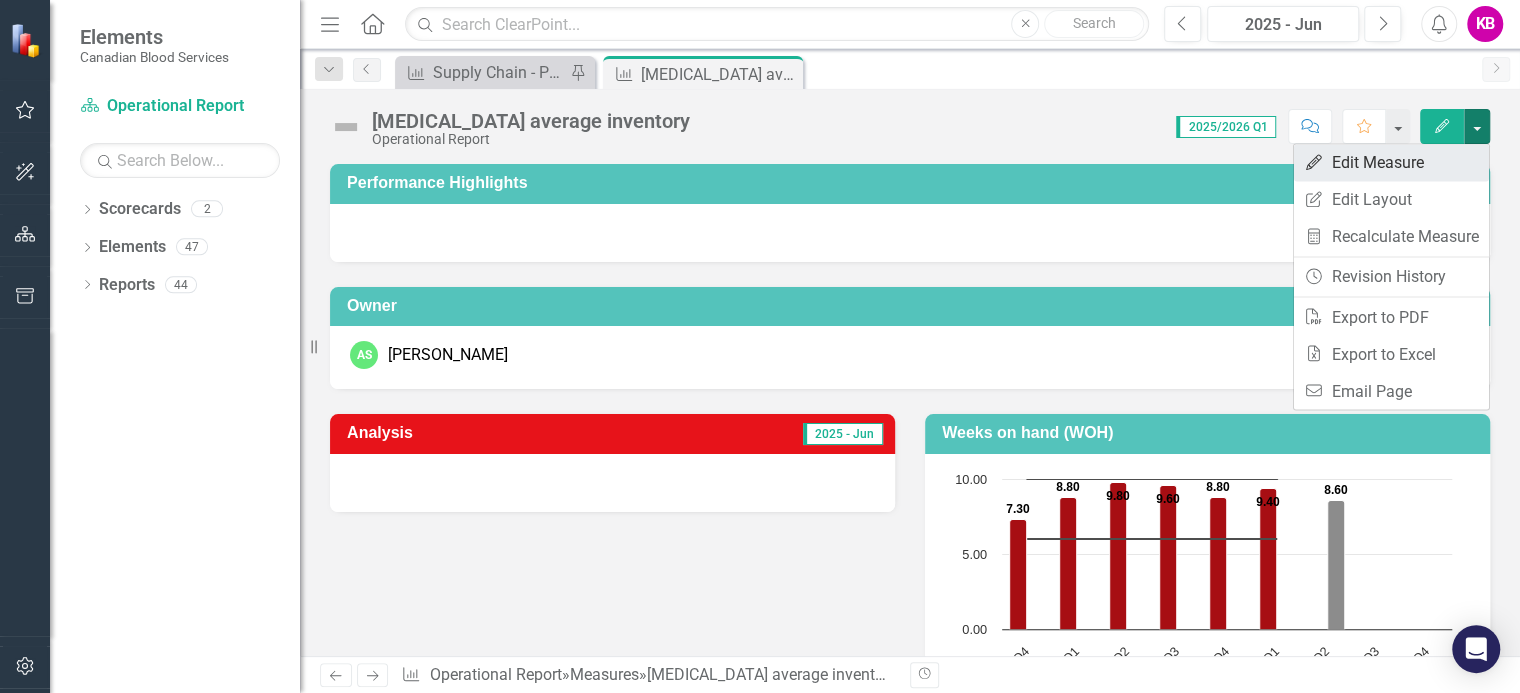click on "Edit Edit Measure" at bounding box center (1391, 162) 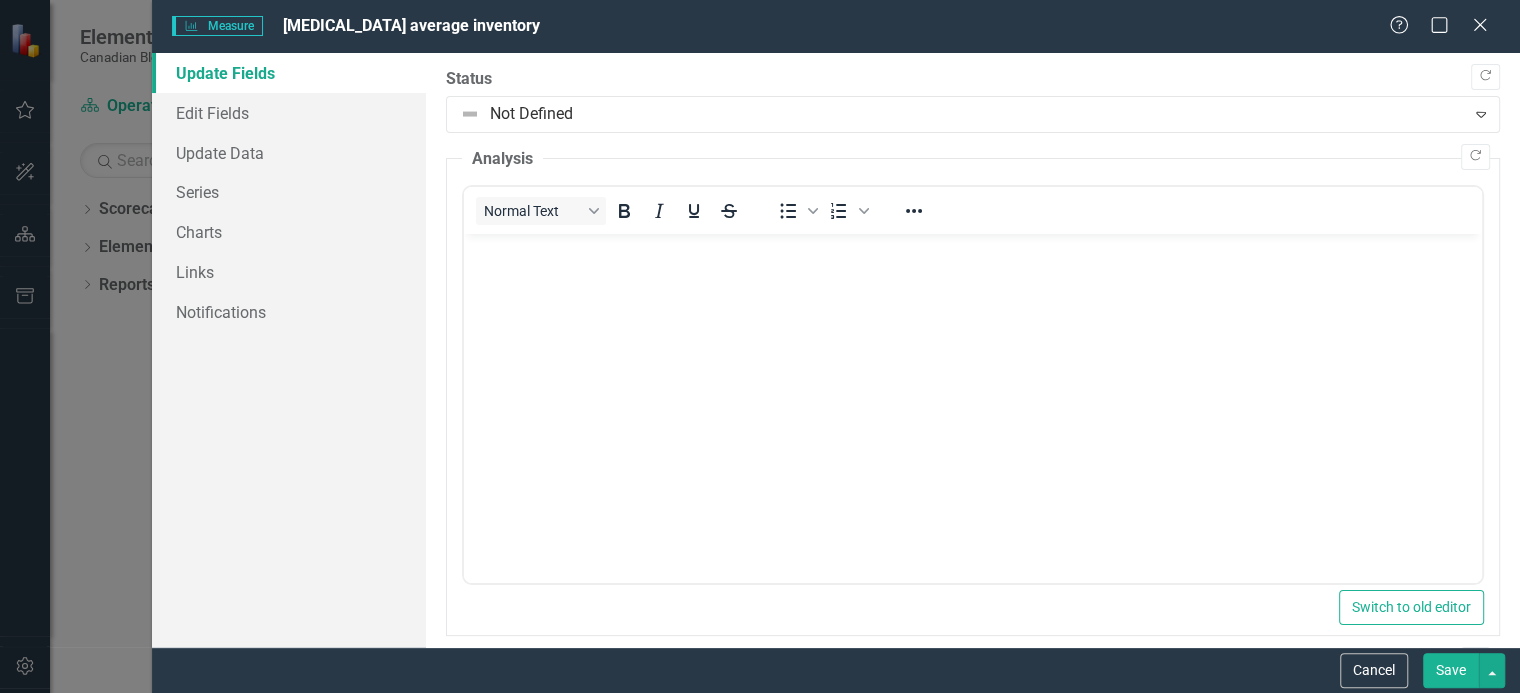scroll, scrollTop: 0, scrollLeft: 0, axis: both 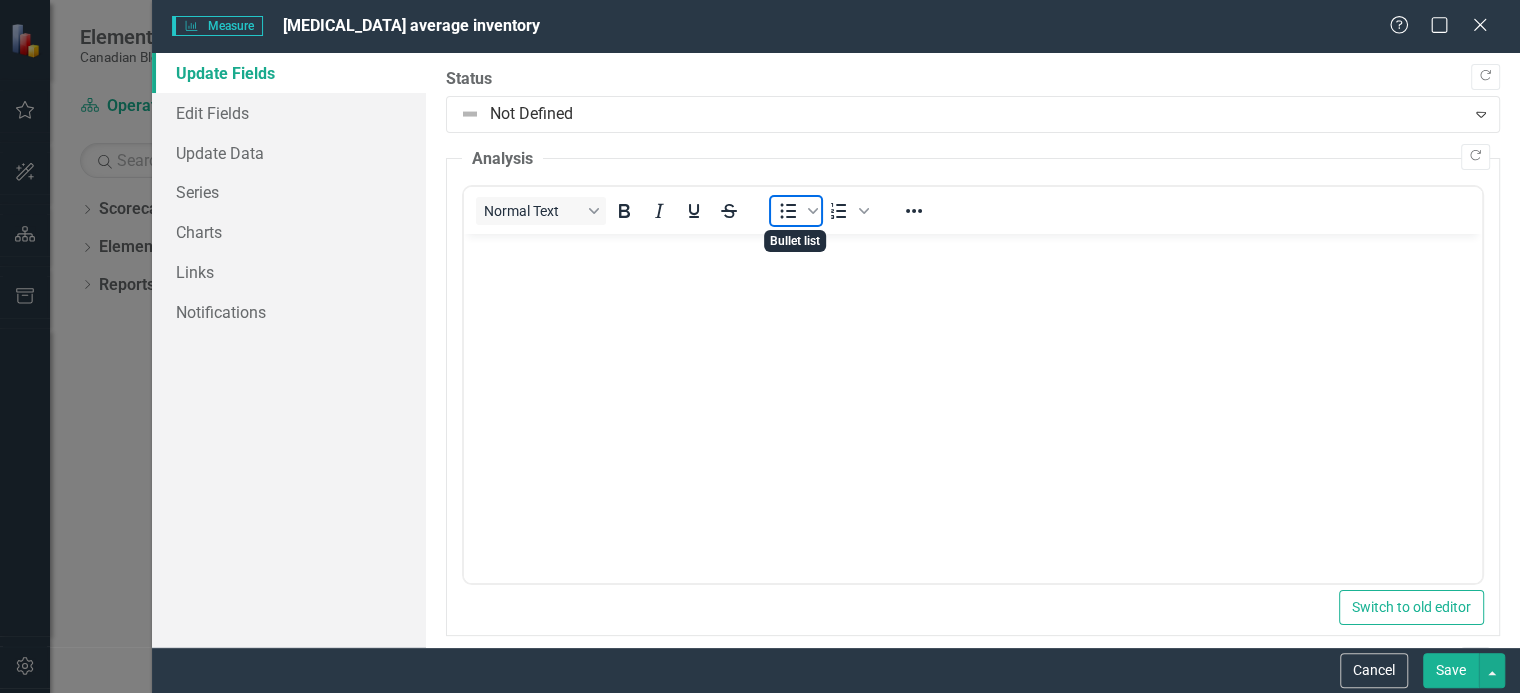 click 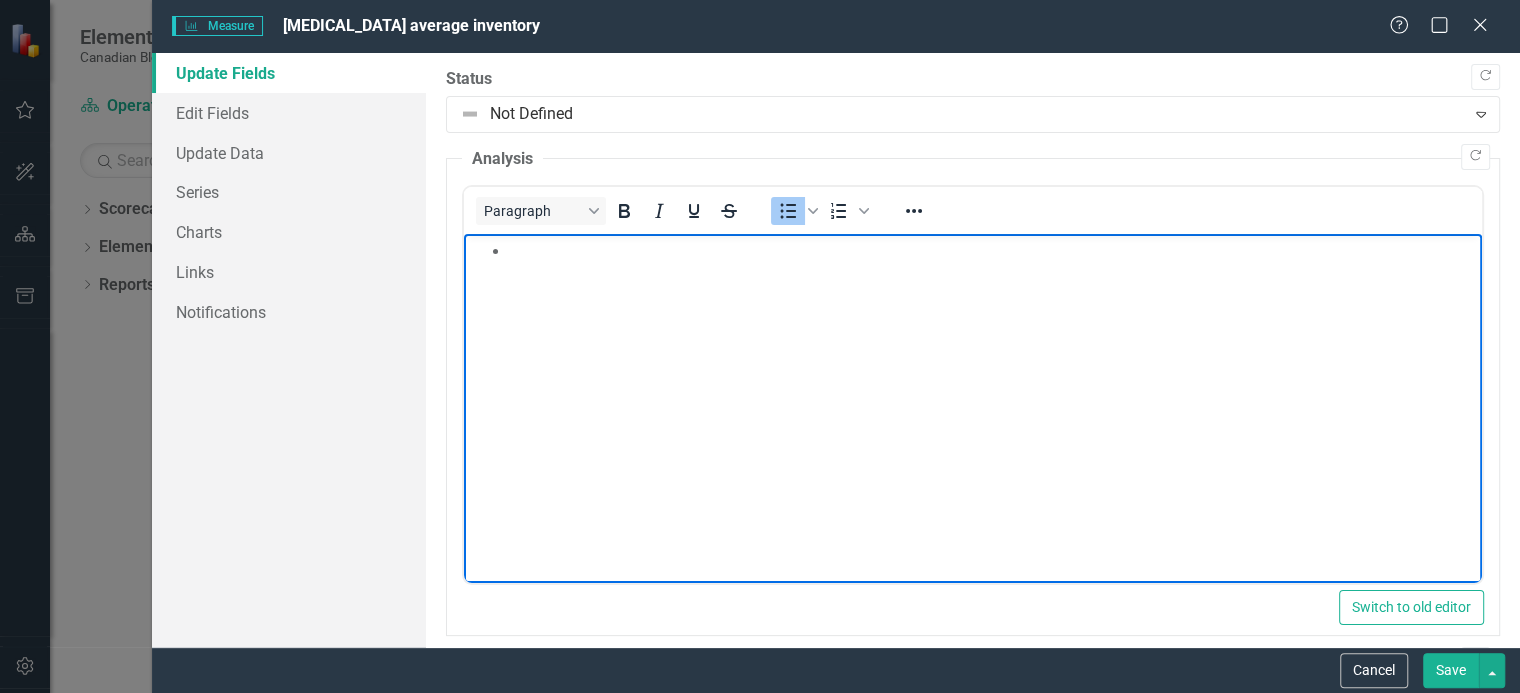 type 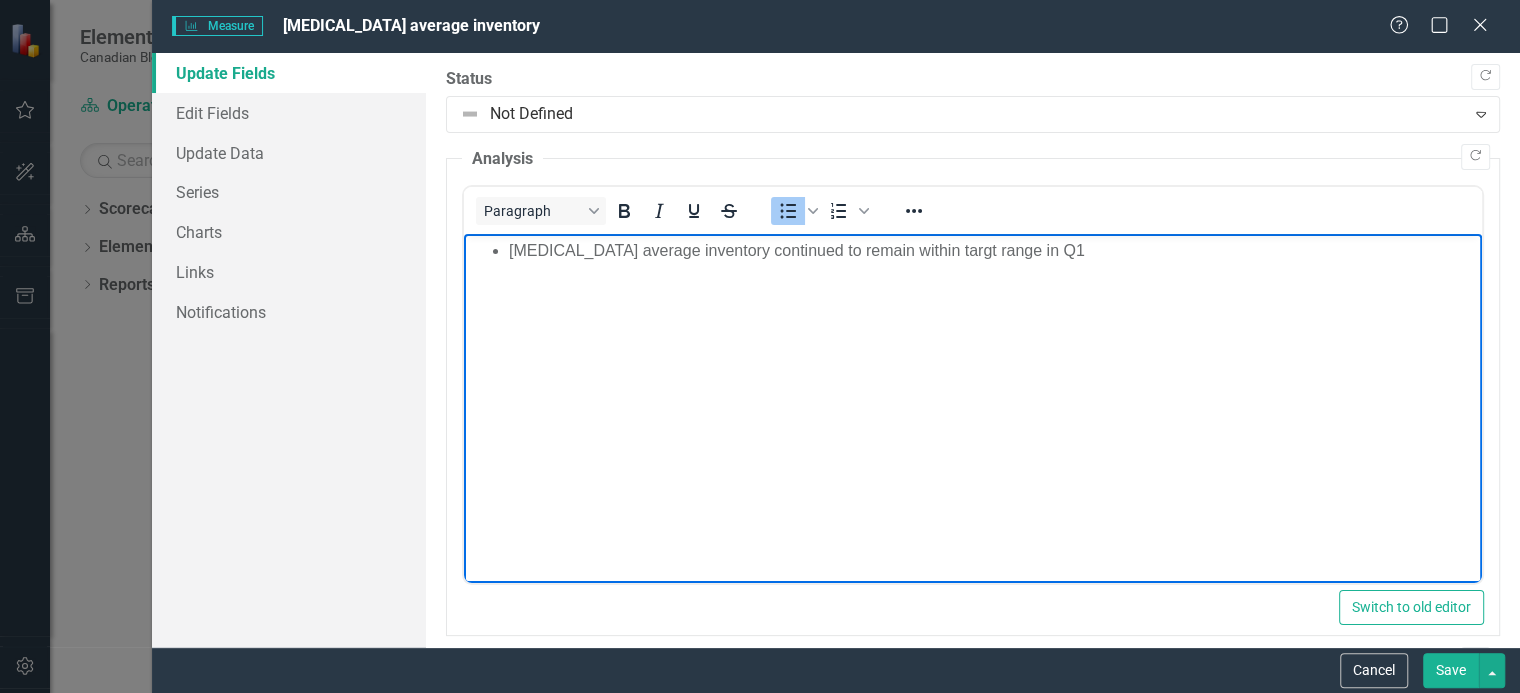 click on "Hemlibra average inventory continued to remain within targt range in Q1" at bounding box center [992, 251] 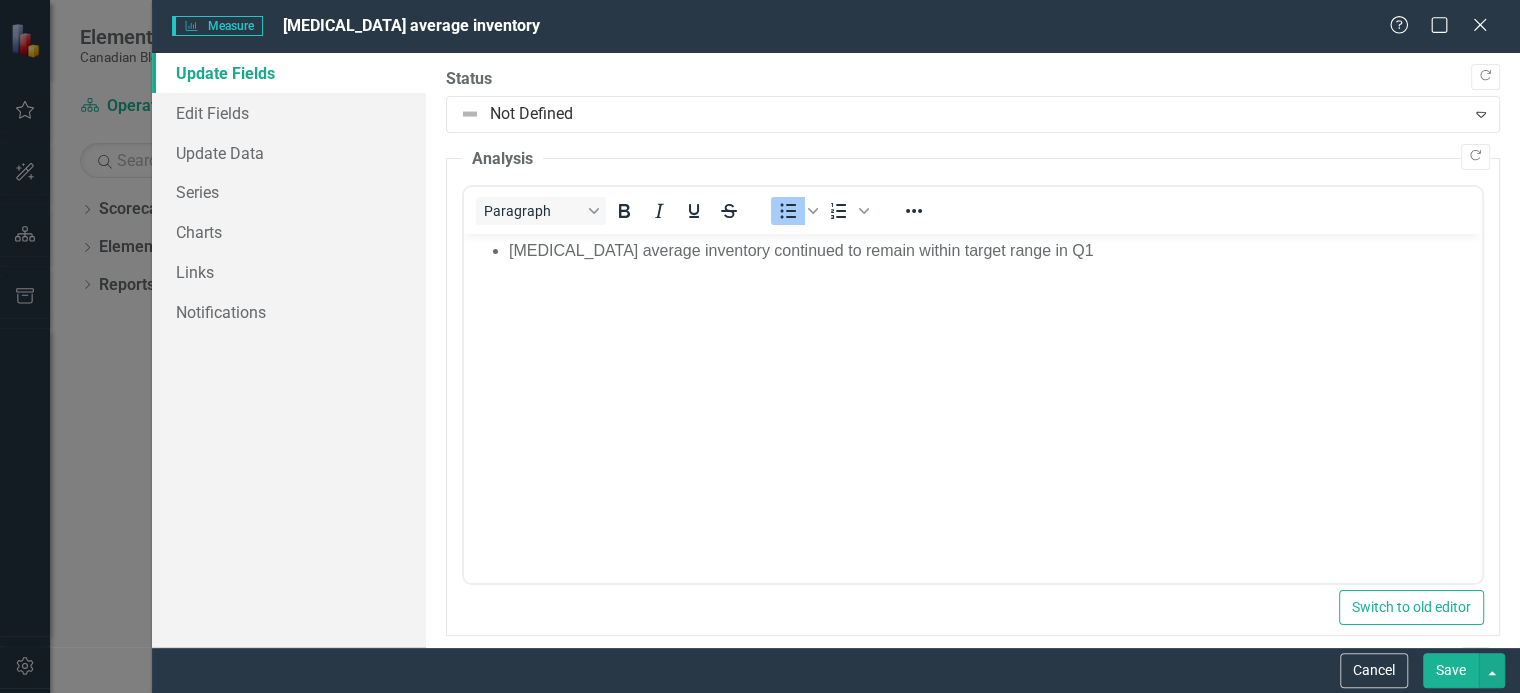 click on "Save" at bounding box center (1451, 670) 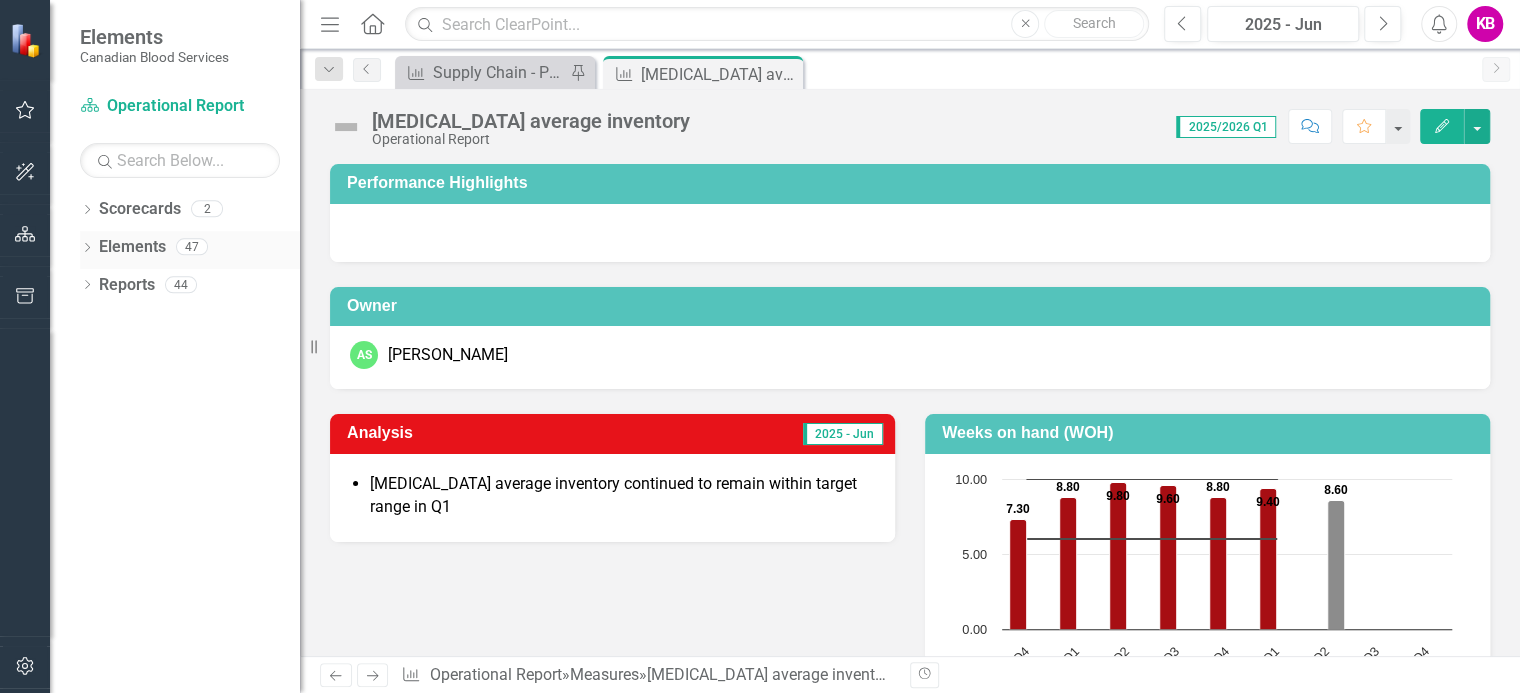 click on "Elements" at bounding box center [132, 247] 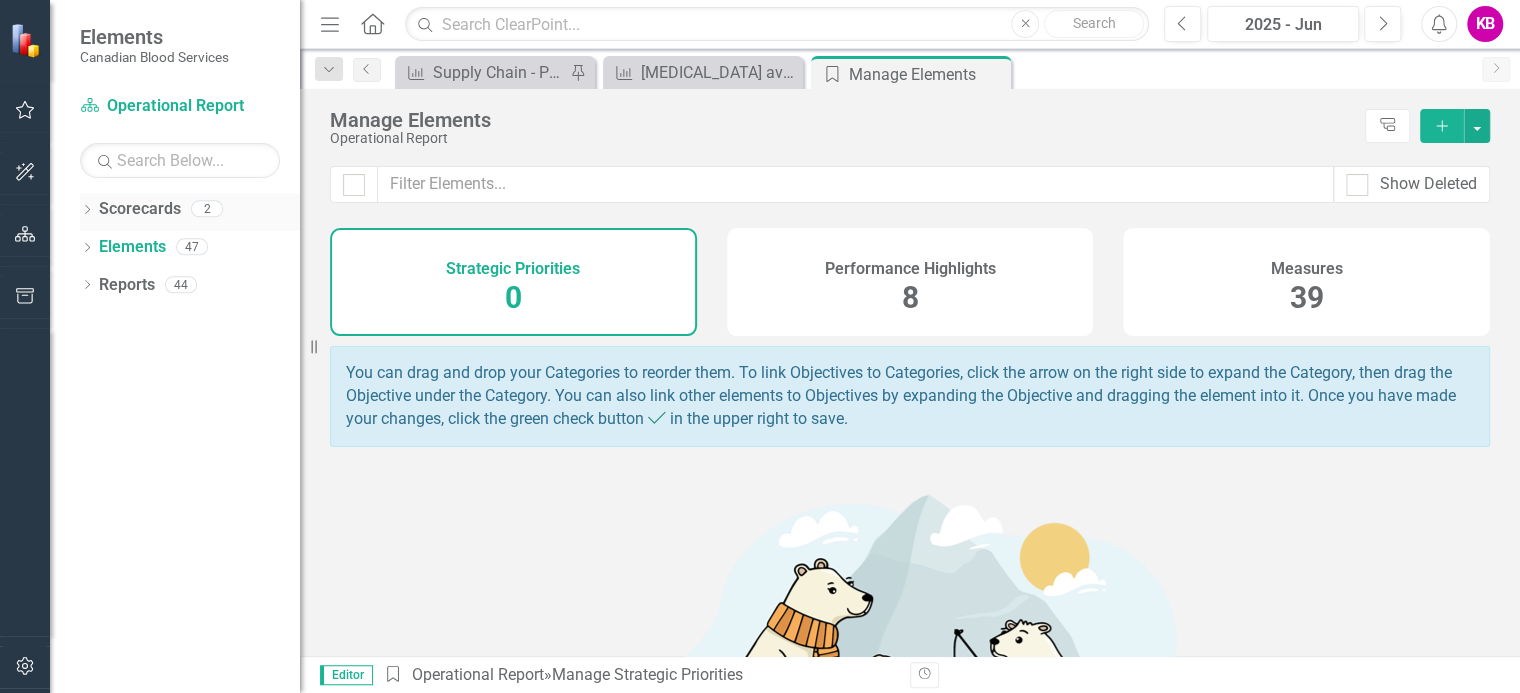 click on "Scorecards" at bounding box center [140, 209] 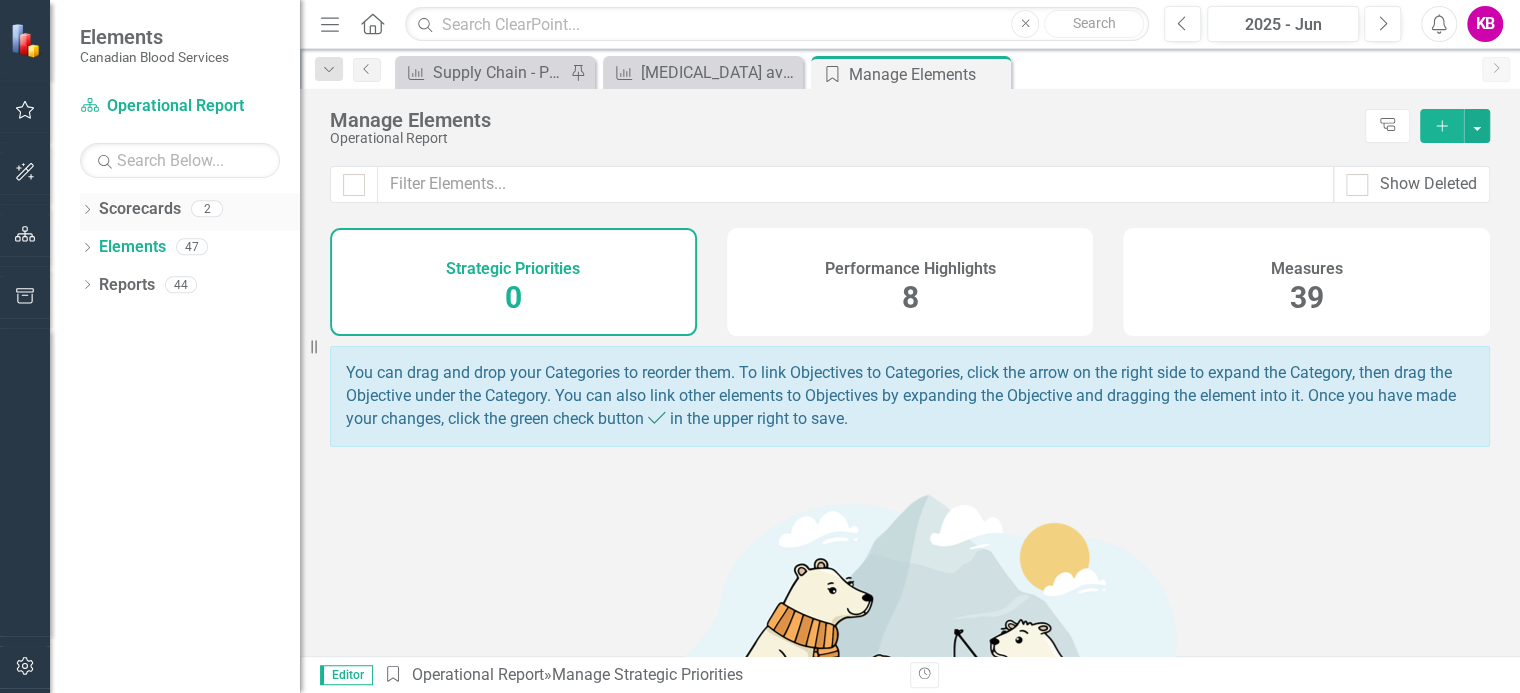 click on "Dropdown" 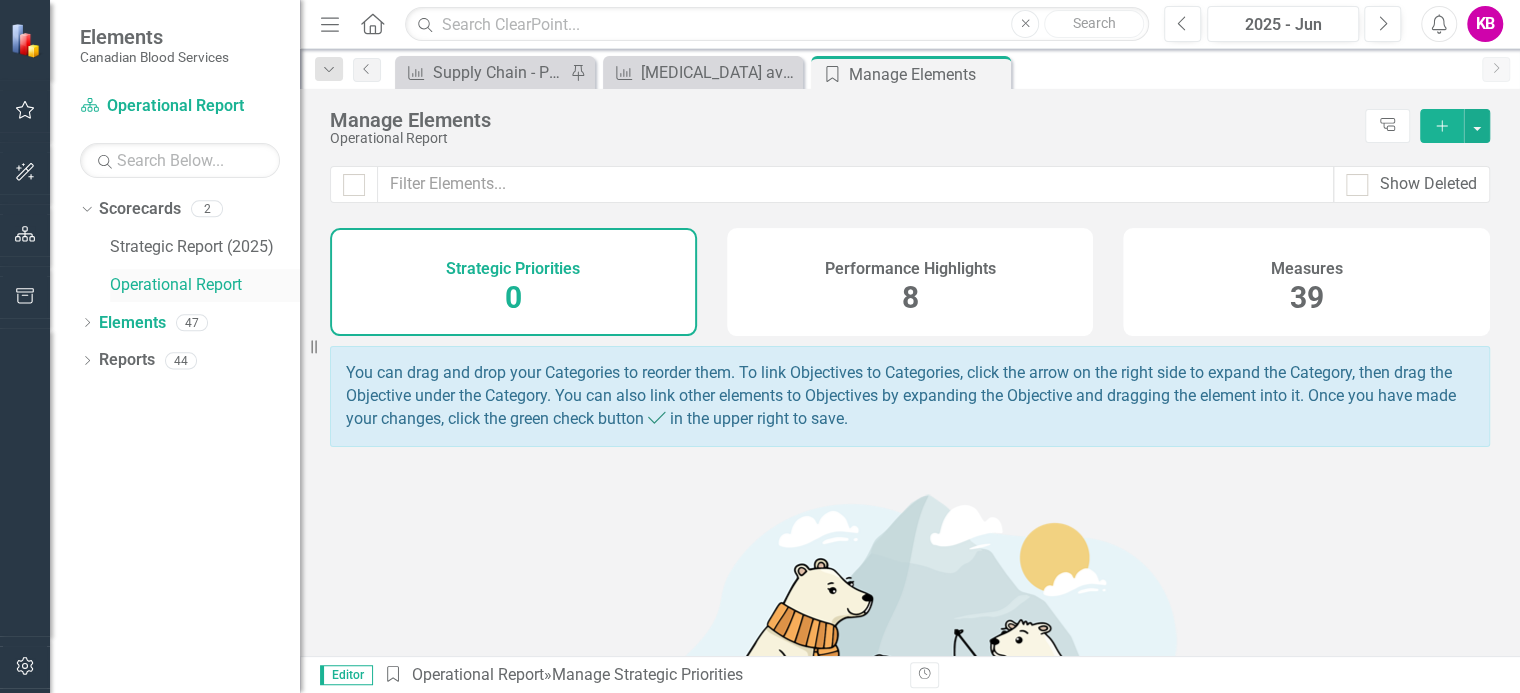 click on "Operational Report" at bounding box center [205, 285] 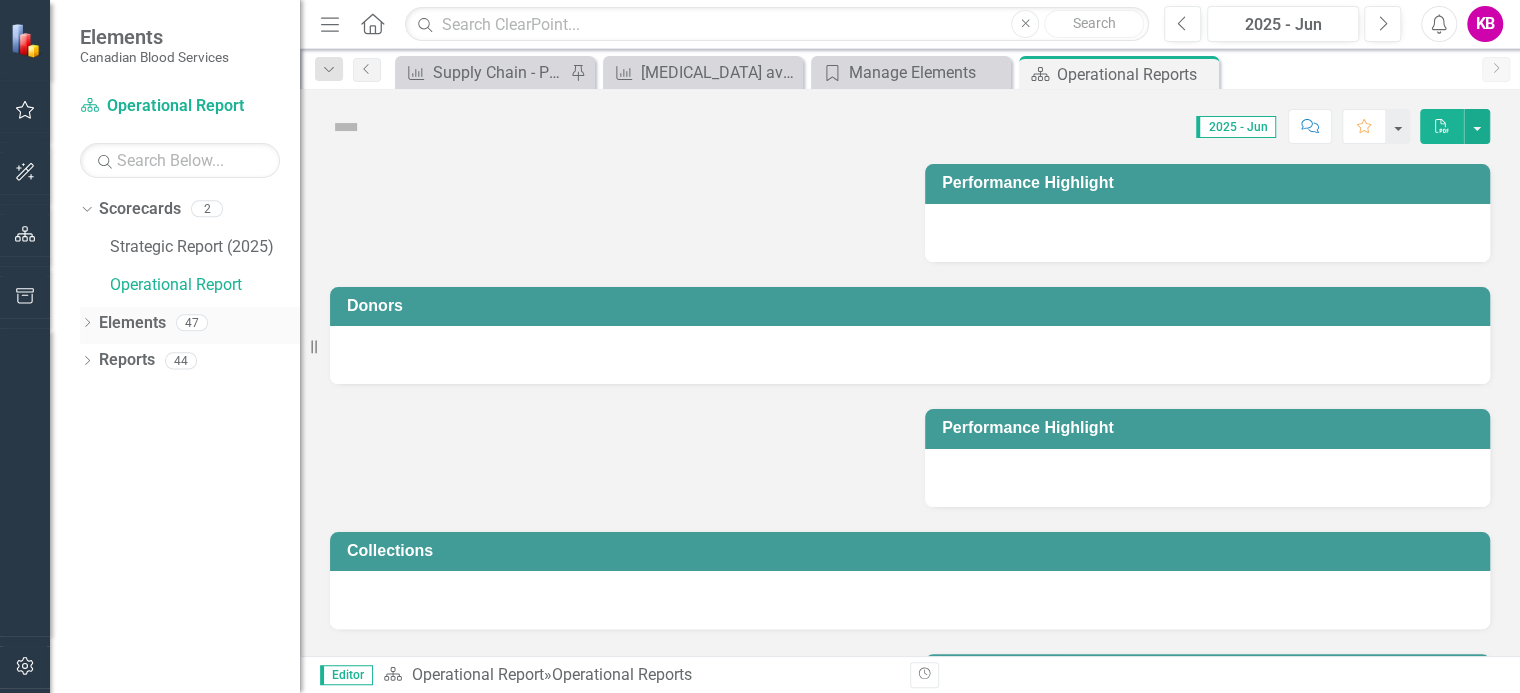 click on "Dropdown" 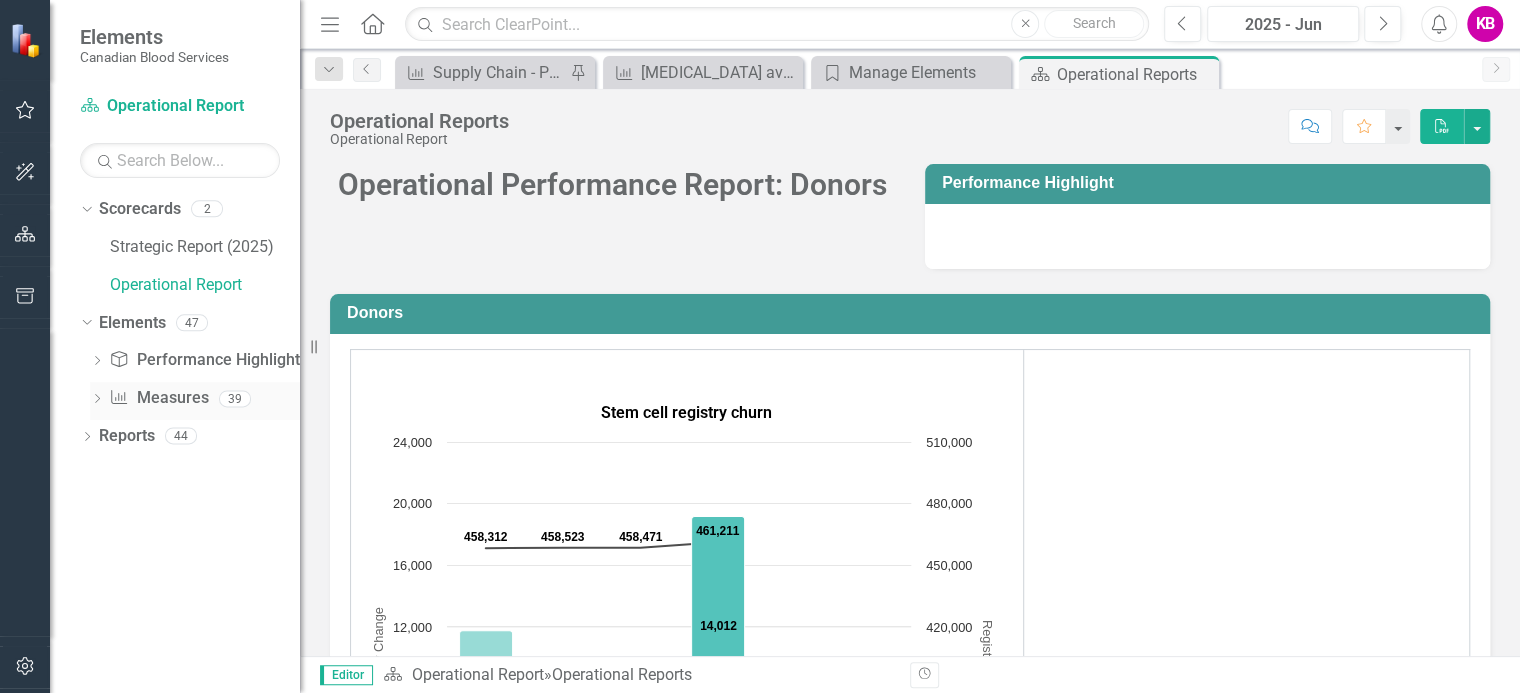 click on "Dropdown" 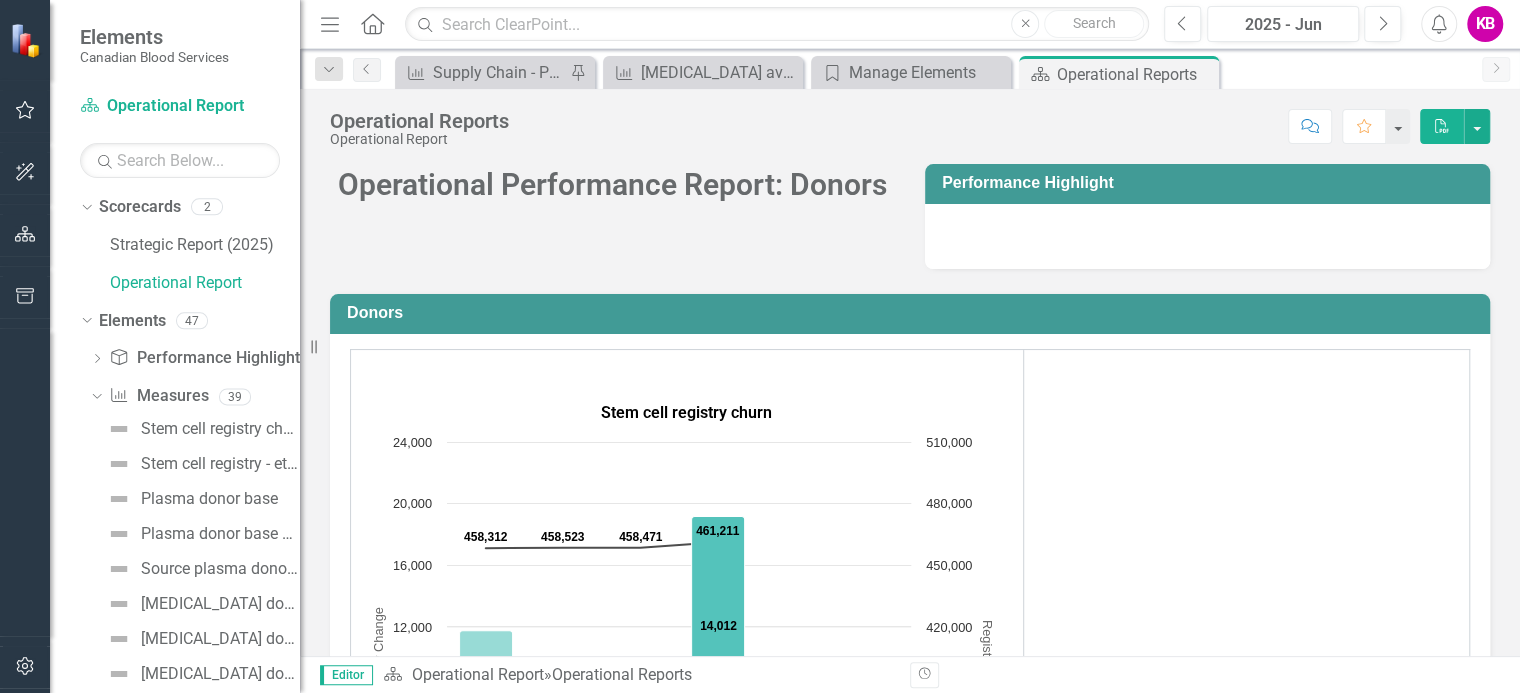 scroll, scrollTop: 0, scrollLeft: 0, axis: both 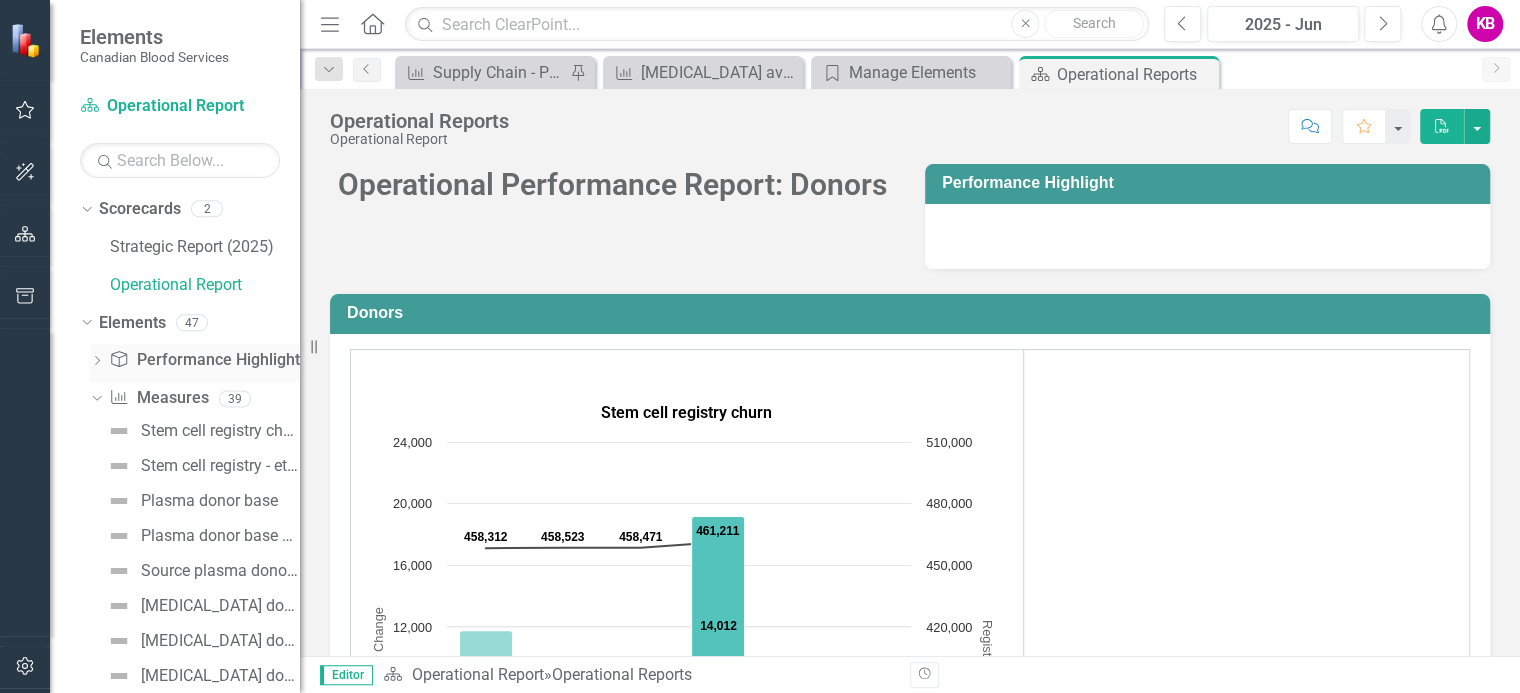 click on "Dropdown" 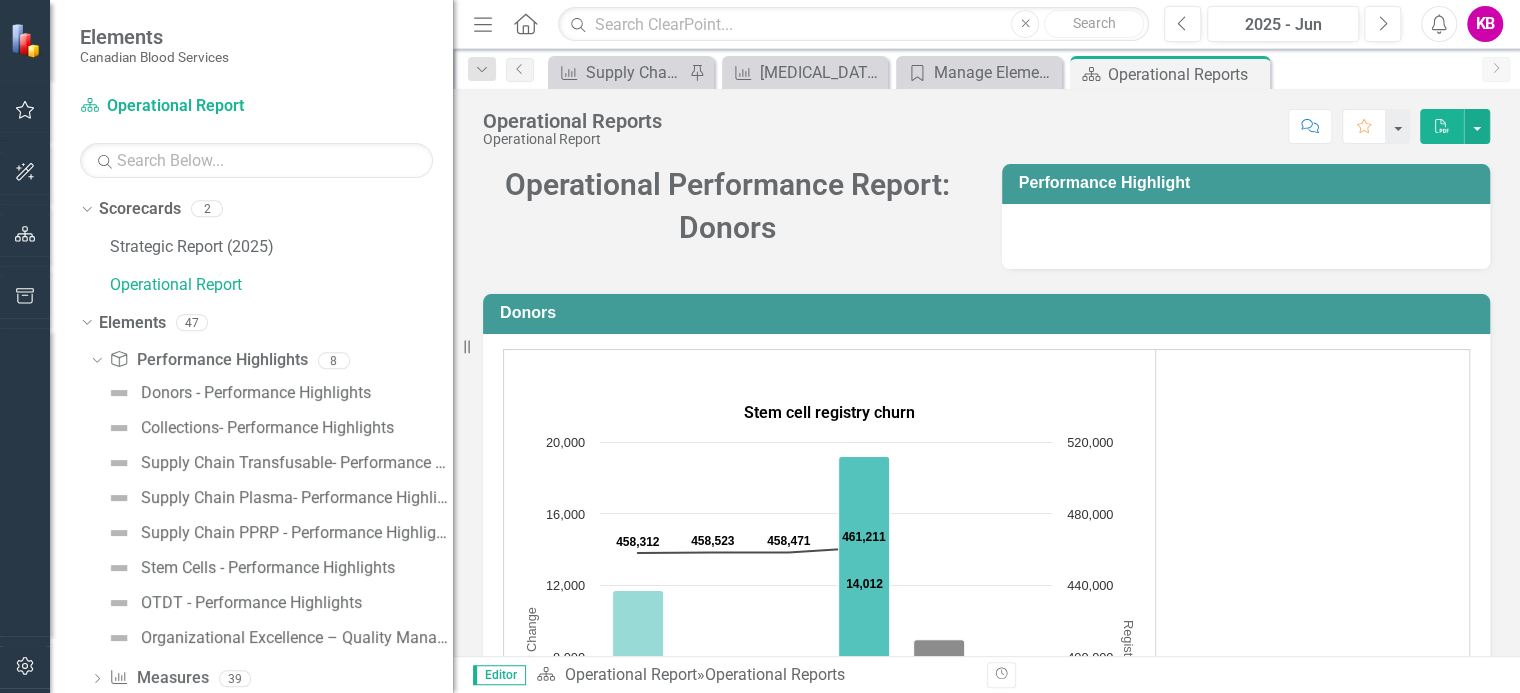 drag, startPoint x: 307, startPoint y: 463, endPoint x: 453, endPoint y: 468, distance: 146.08559 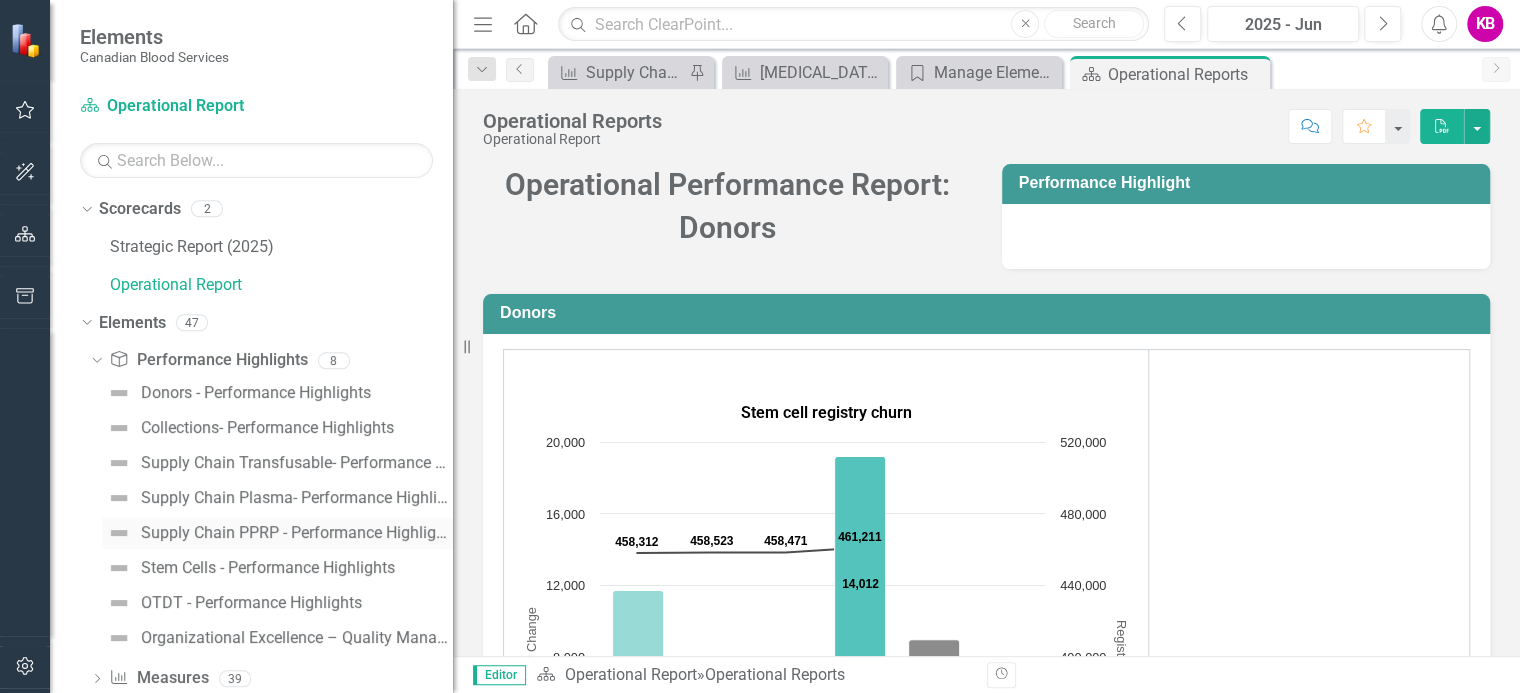 click on "Supply Chain PPRP - Performance Highlights" at bounding box center [297, 533] 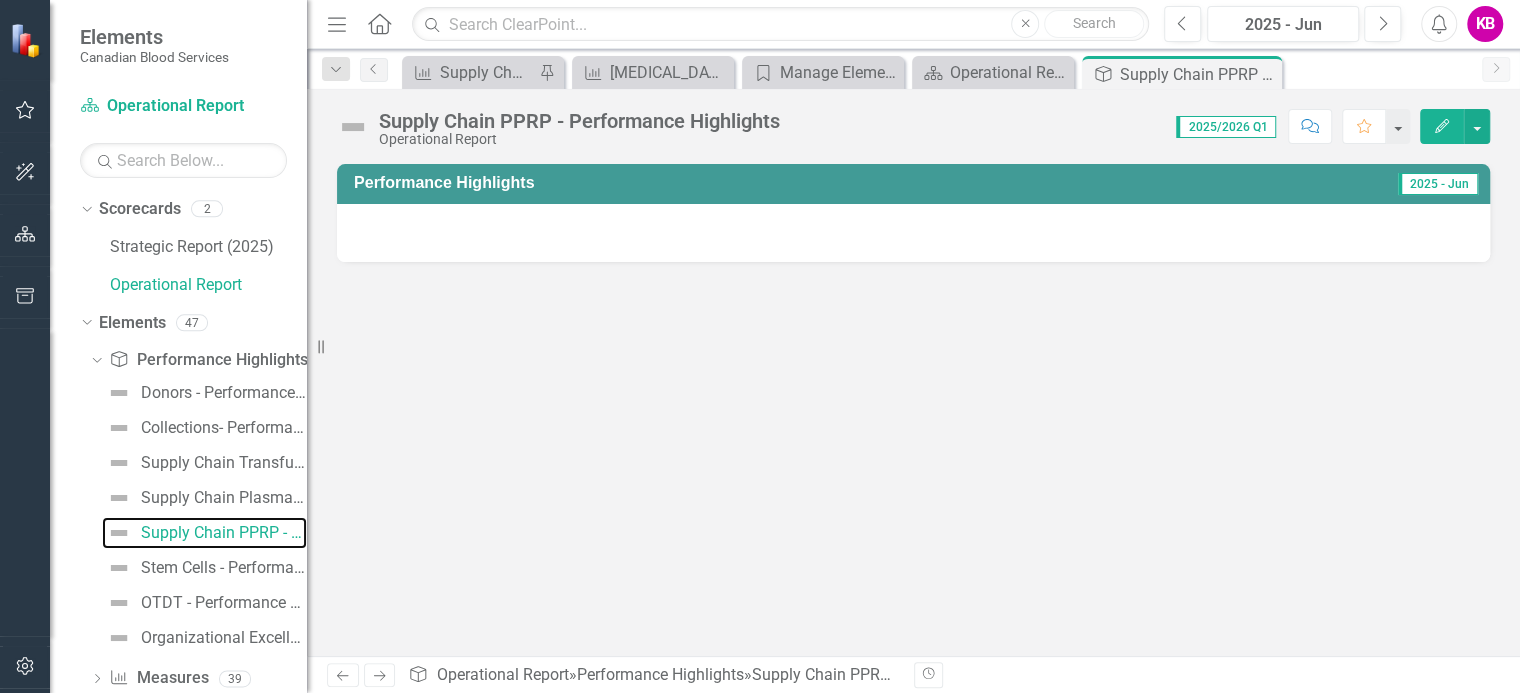 drag, startPoint x: 458, startPoint y: 454, endPoint x: 307, endPoint y: 454, distance: 151 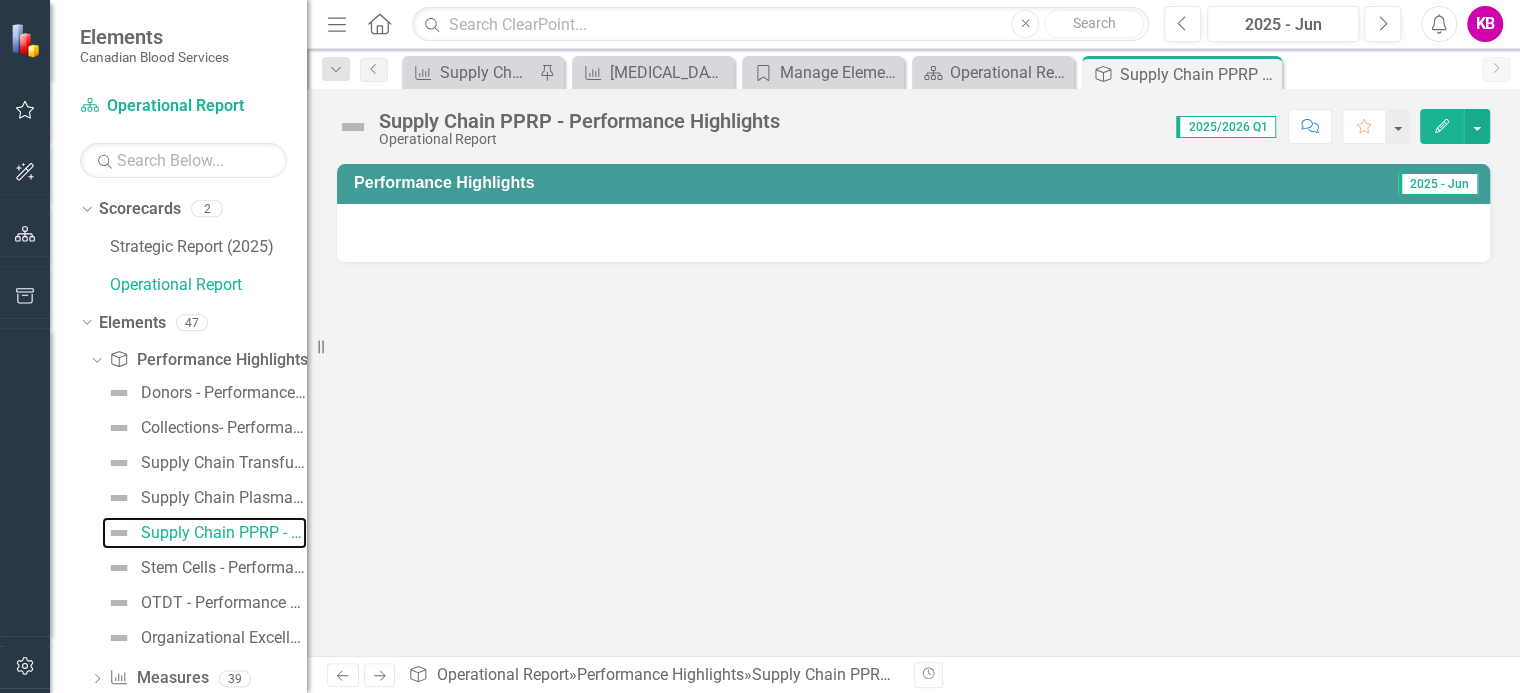 click on "Resize" at bounding box center (315, 346) 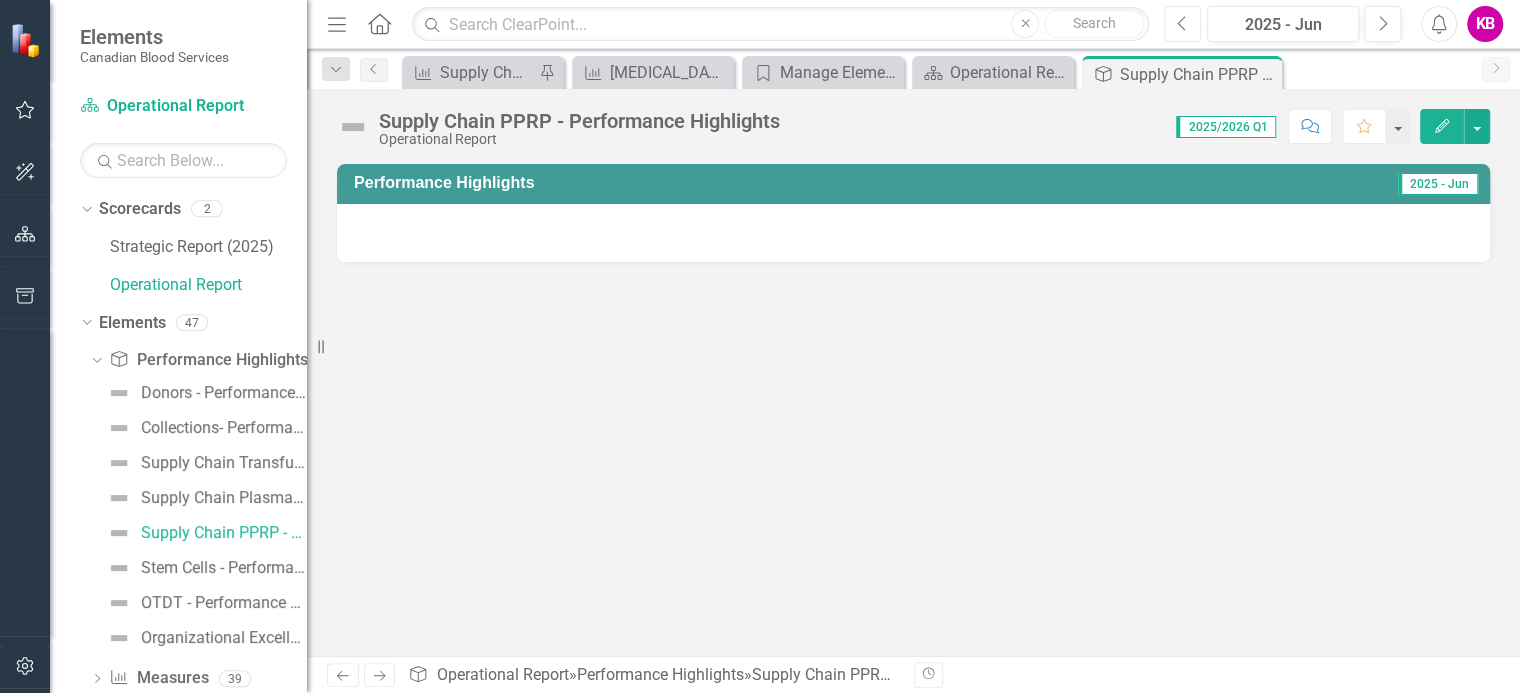 click on "Previous" 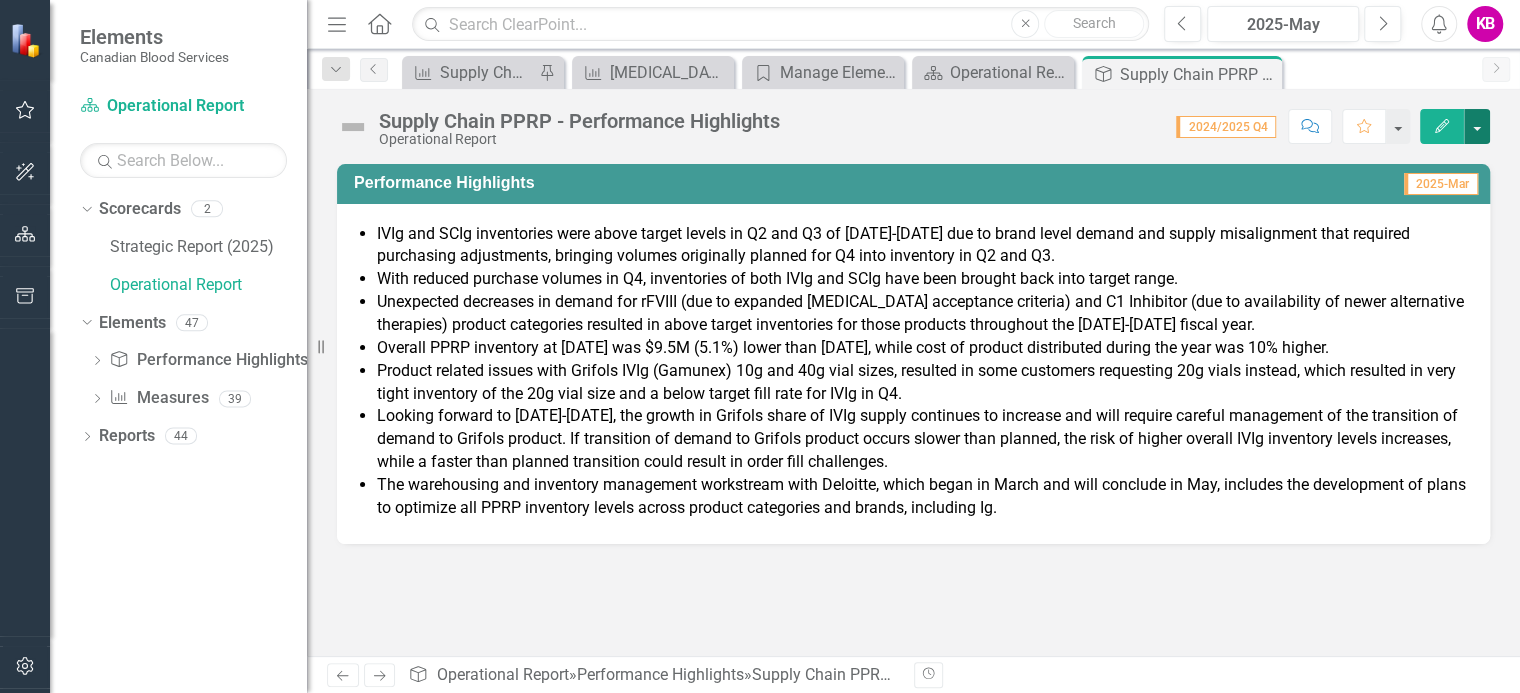 click at bounding box center [1477, 126] 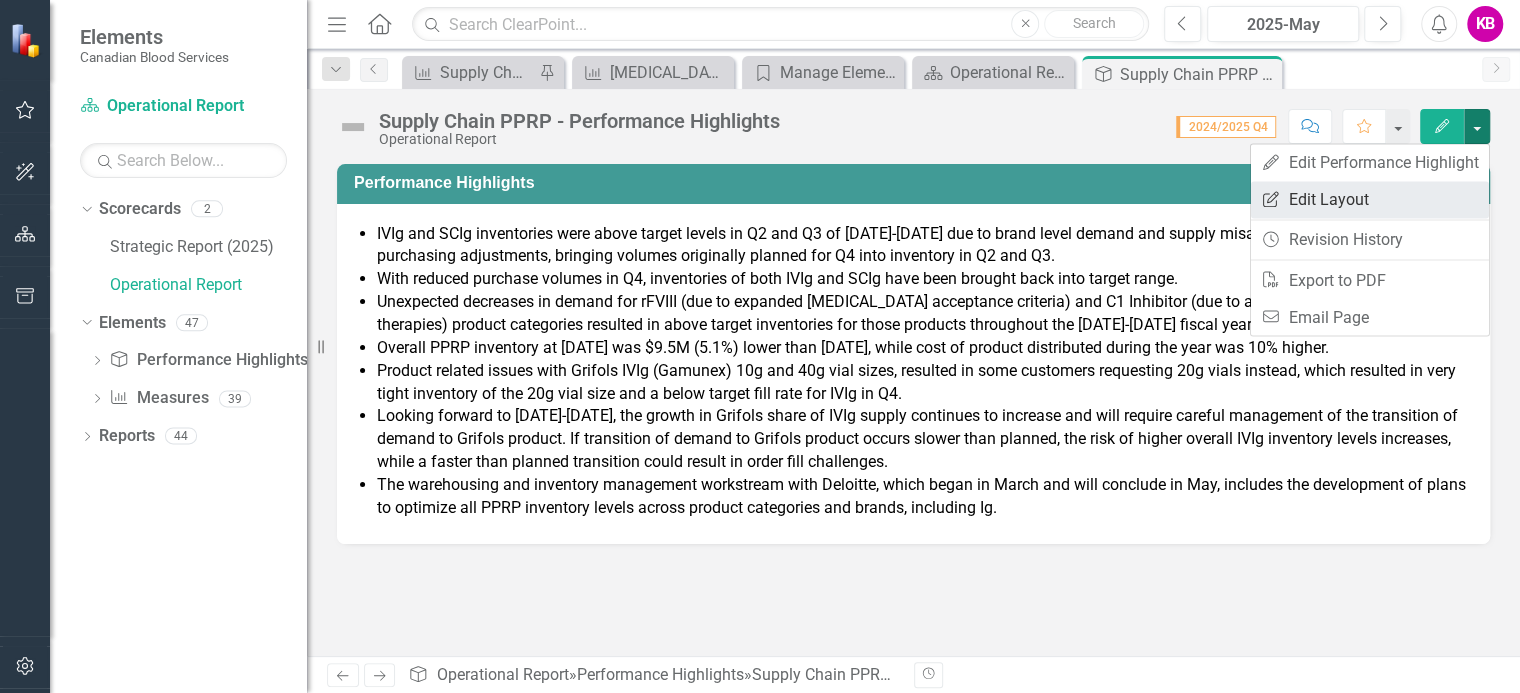 click on "Edit Report Edit Layout" at bounding box center [1370, 199] 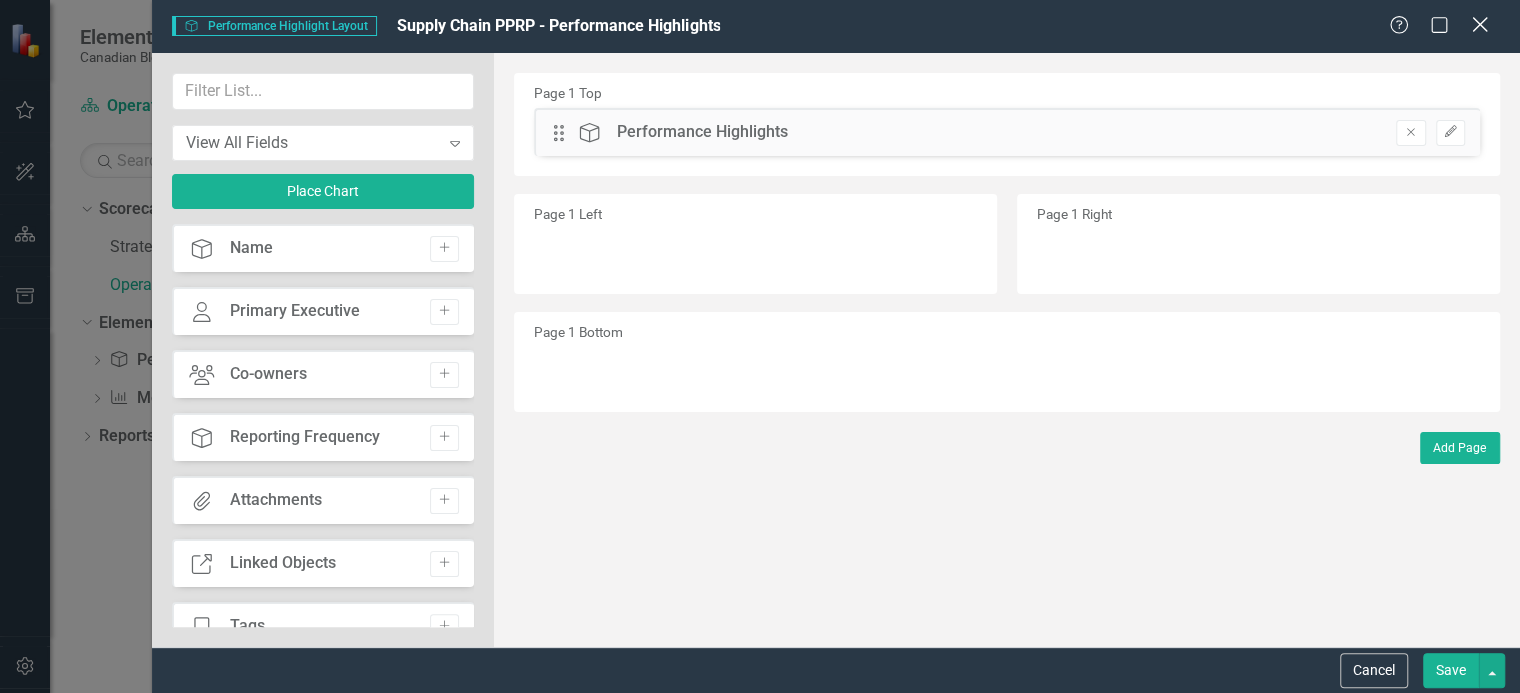click on "Close" 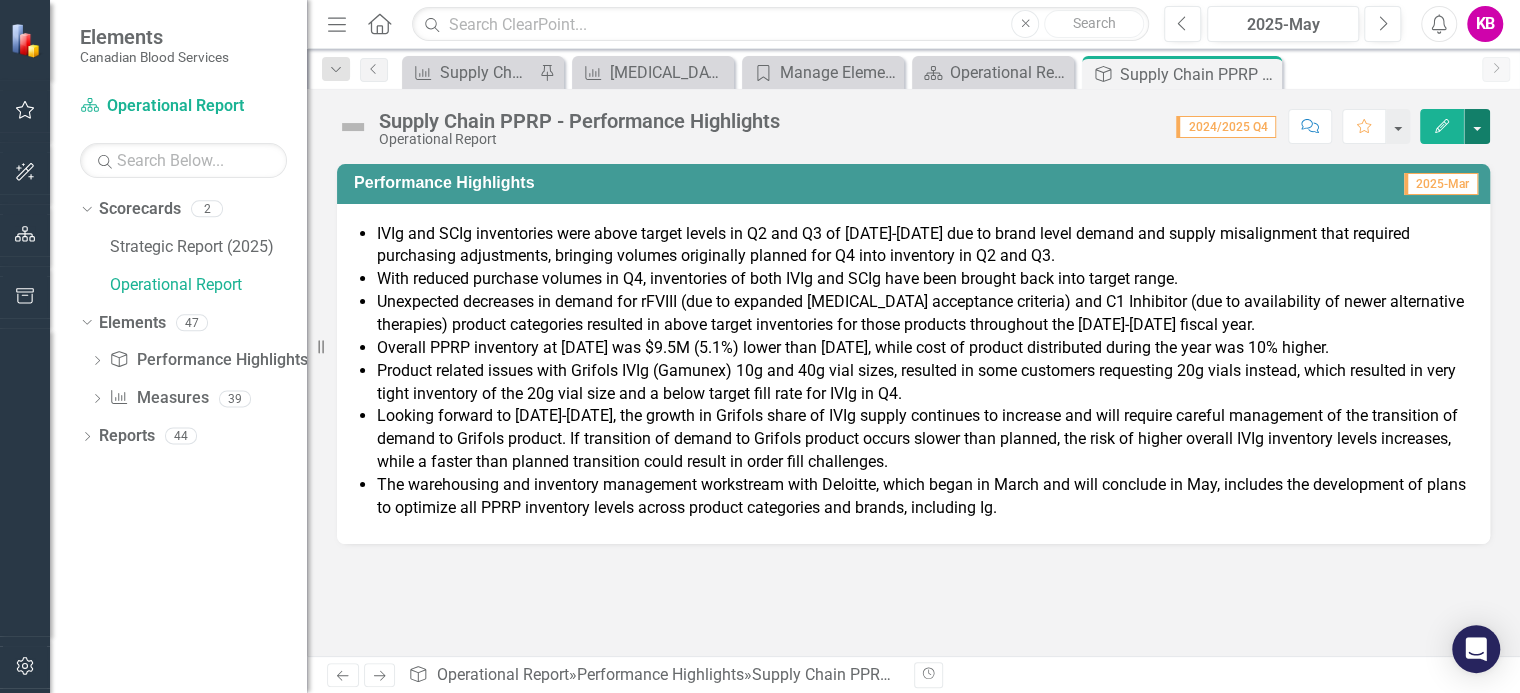 click at bounding box center (1477, 126) 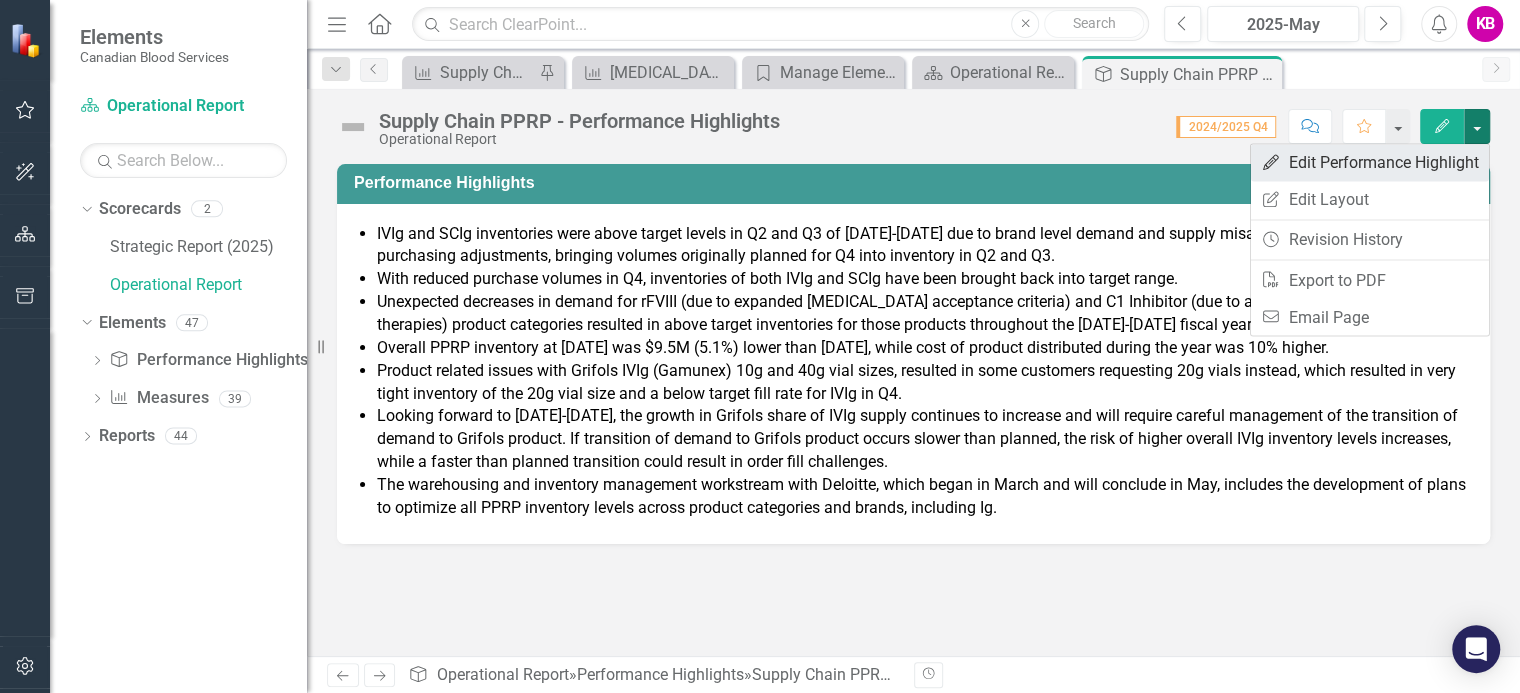 click on "Edit Edit Performance Highlight" at bounding box center [1370, 162] 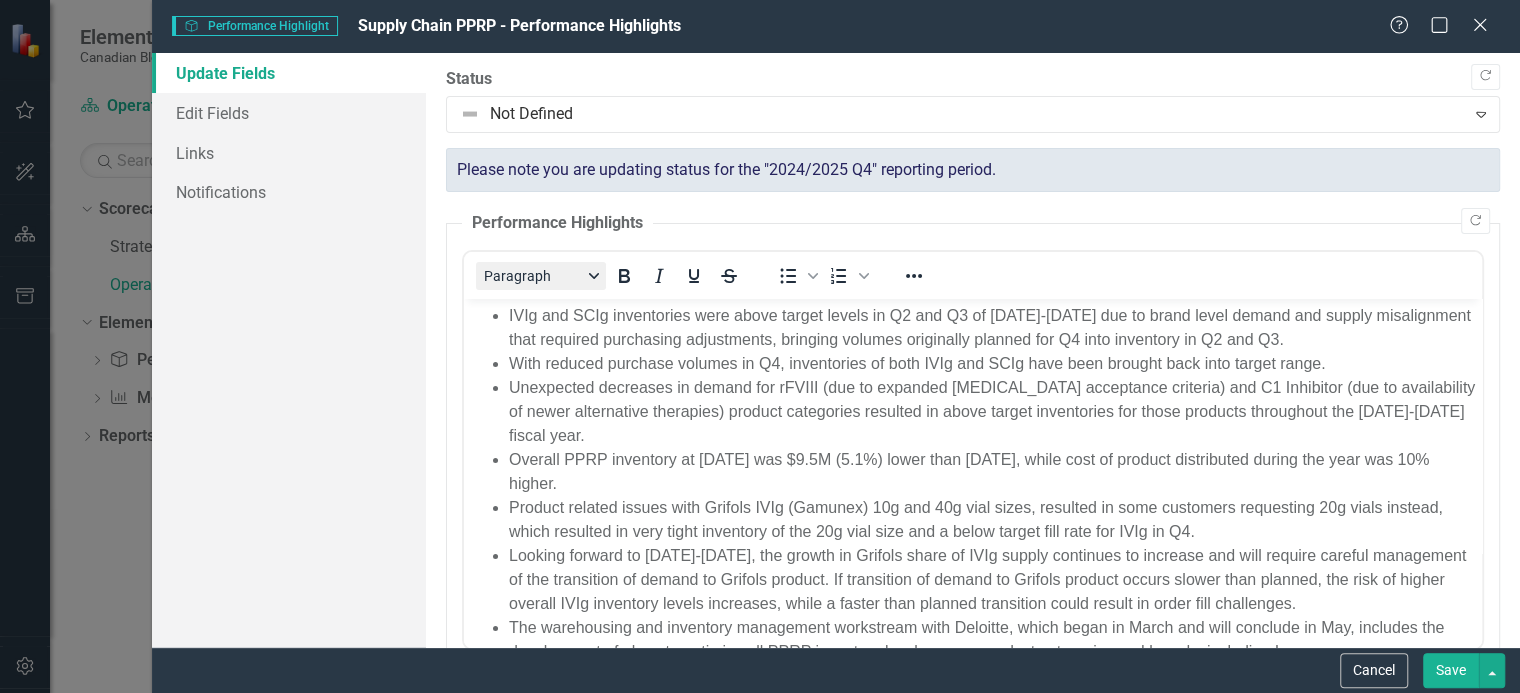 scroll, scrollTop: 0, scrollLeft: 0, axis: both 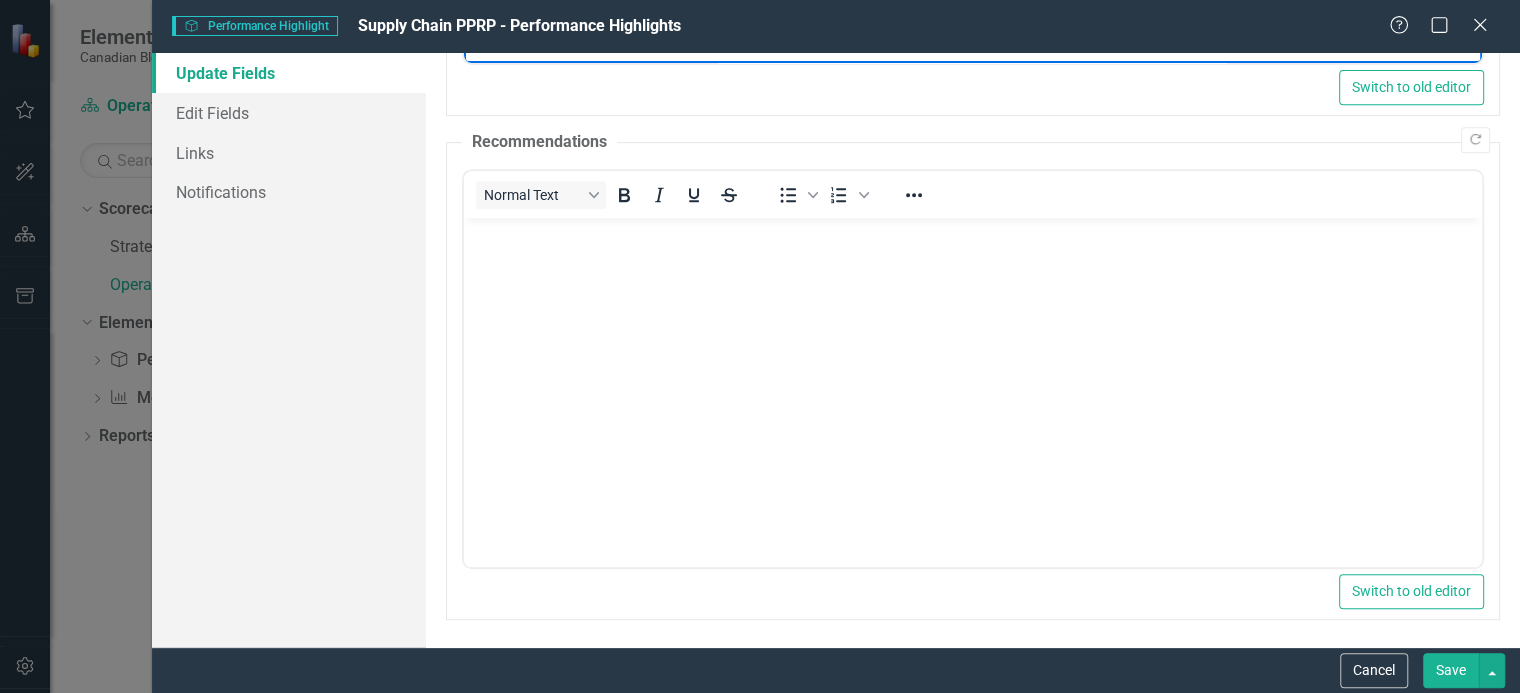drag, startPoint x: 509, startPoint y: -270, endPoint x: 823, endPoint y: 110, distance: 492.94626 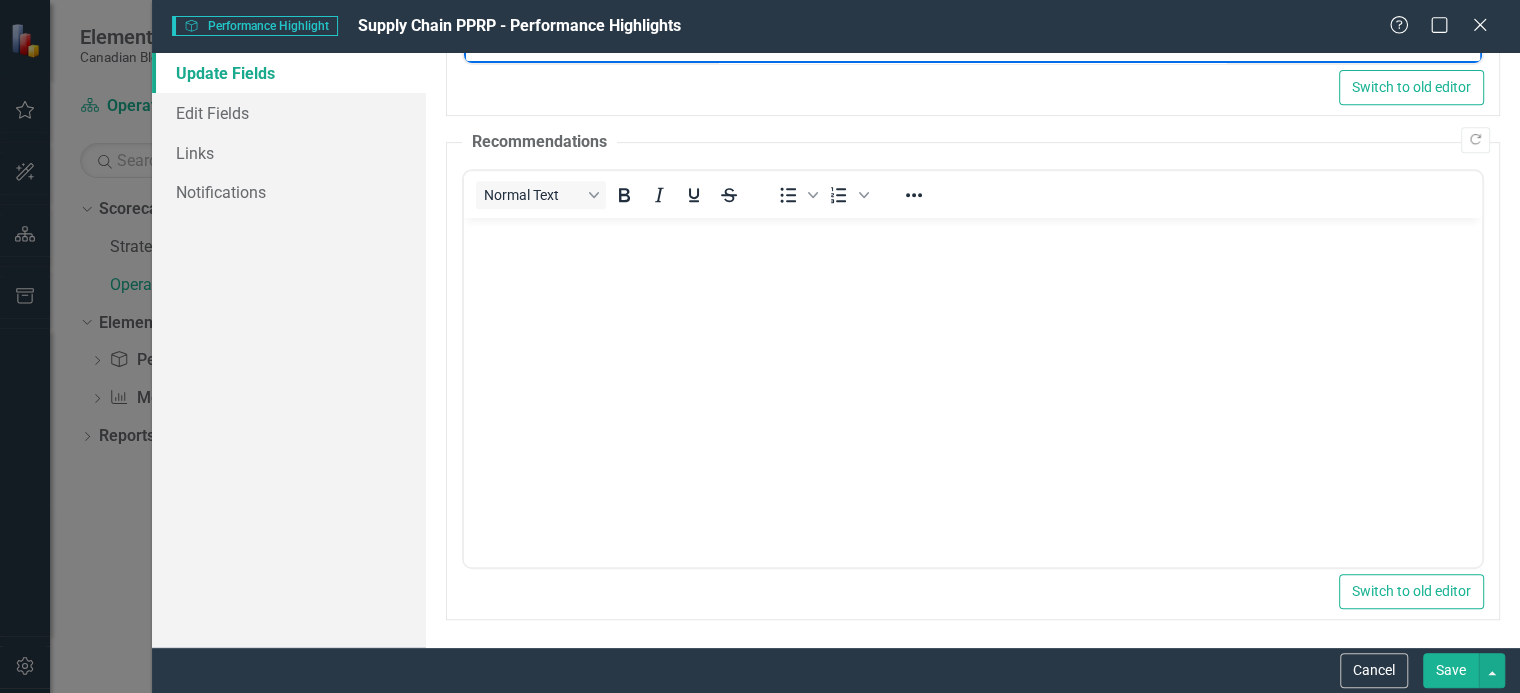 click on "IVIg and SCIg inventories were above target levels in Q2 and Q3 of 2024-2025 due to brand level demand and supply misalignment that required purchasing adjustments, bringing volumes originally planned for Q4 into inventory in Q2 and Q3. With reduced purchase volumes in Q4, inventories of both IVIg and SCIg have been brought back into target range. Unexpected decreases in demand for rFVIII (due to expanded Hemlibra acceptance criteria) and C1 Inhibitor (due to availability of newer alternative therapies) product categories resulted in above target inventories for those products throughout the 2024-2025 fiscal year. Overall PPRP inventory at March 31, 2025 was $9.5M (5.1%) lower than March 31, 2024, while cost of product distributed during the year was 10% higher. Product related issues with Grifols IVIg (Gamunex) 10g and 40g vial sizes, resulted in some customers requesting 20g vials instead, which resulted in very tight inventory of the 20g vial size and a below target fill rate for IVIg in Q4." at bounding box center [972, -127] 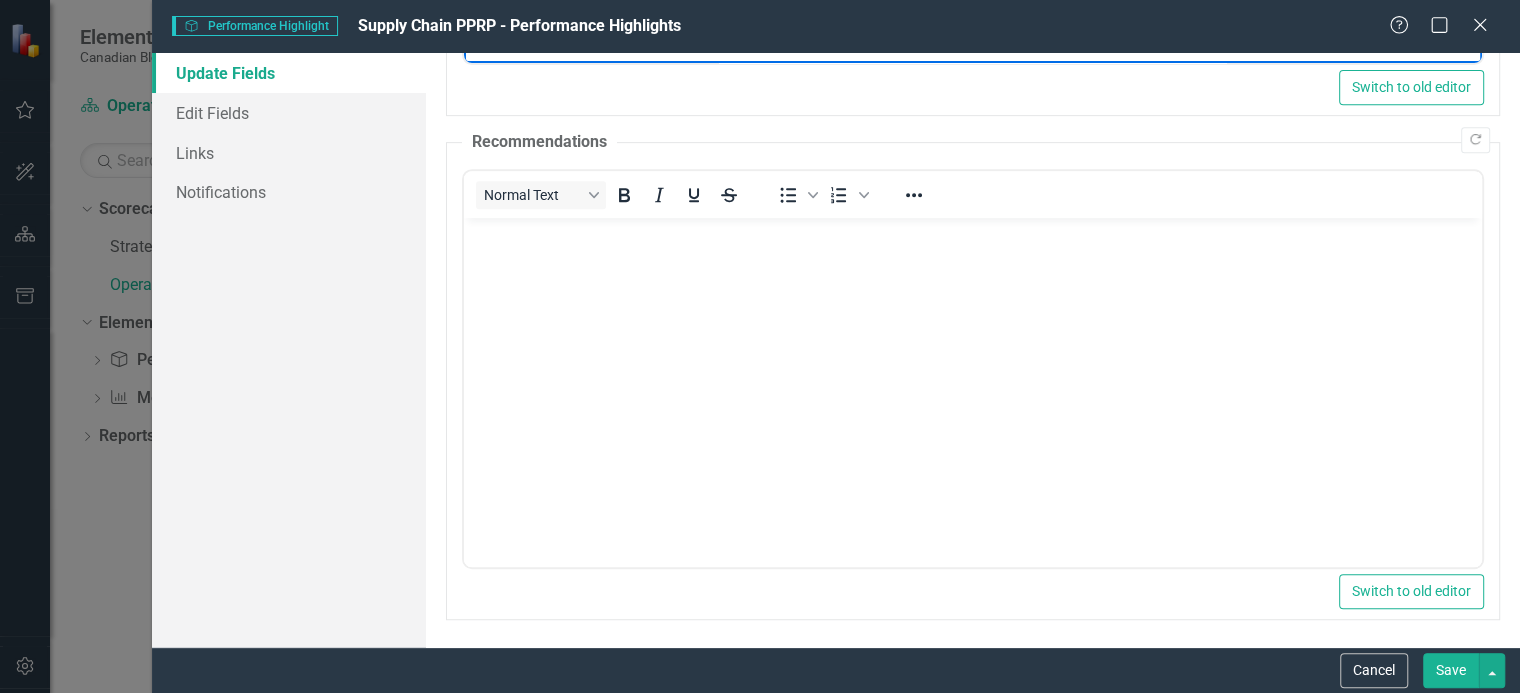 scroll, scrollTop: 135, scrollLeft: 0, axis: vertical 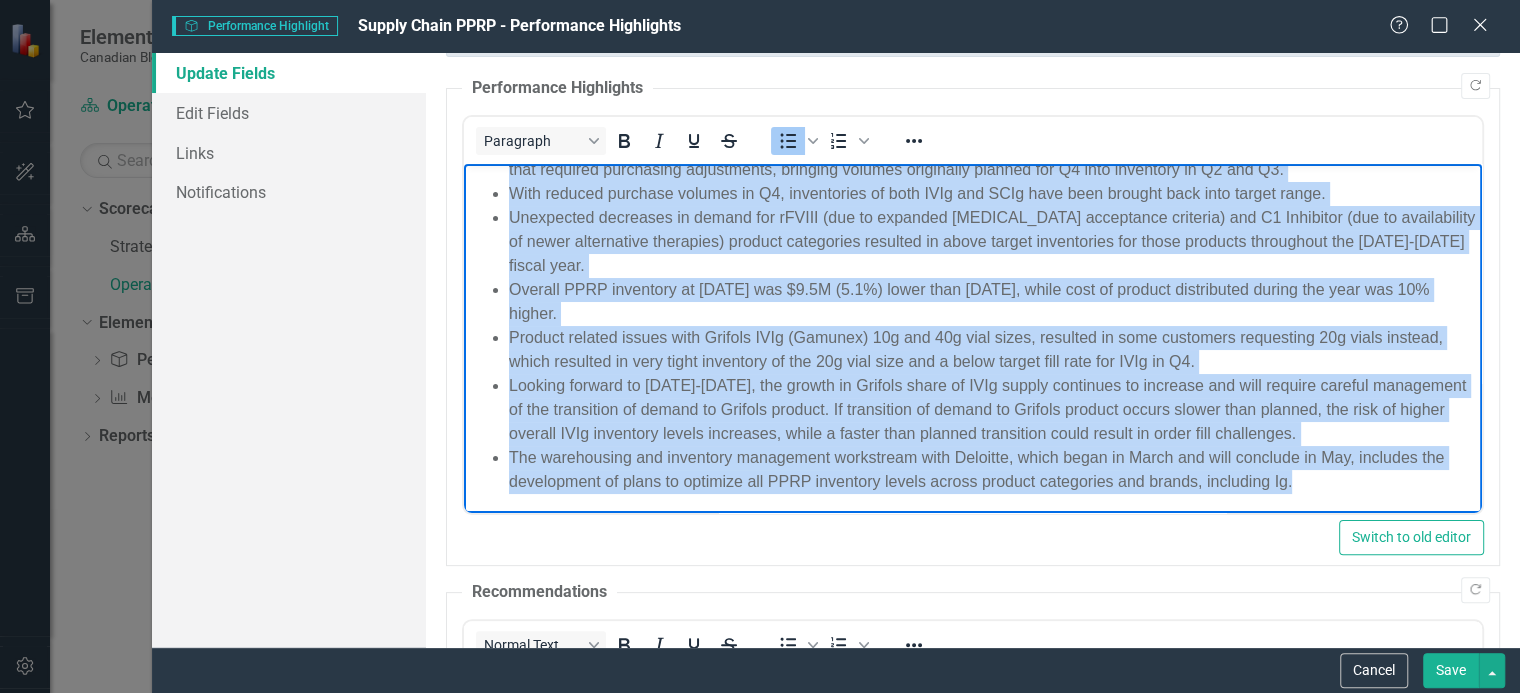 click on "The warehousing and inventory management workstream with Deloitte, which began in March and will conclude in May, includes the development of plans to optimize all PPRP inventory levels across product categories and brands, including Ig." at bounding box center (992, 470) 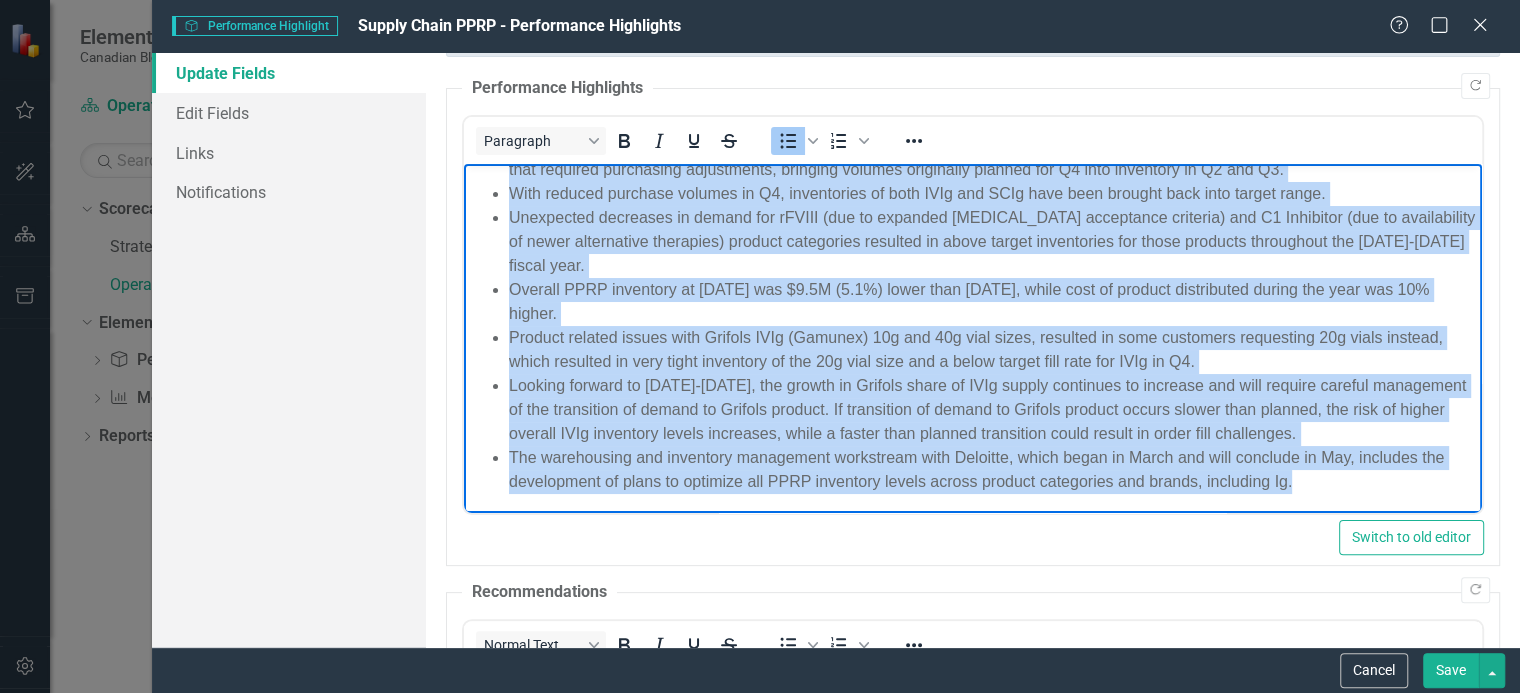copy on "IVIg and SCIg inventories were above target levels in Q2 and Q3 of 2024-2025 due to brand level demand and supply misalignment that required purchasing adjustments, bringing volumes originally planned for Q4 into inventory in Q2 and Q3. With reduced purchase volumes in Q4, inventories of both IVIg and SCIg have been brought back into target range. Unexpected decreases in demand for rFVIII (due to expanded Hemlibra acceptance criteria) and C1 Inhibitor (due to availability of newer alternative therapies) product categories resulted in above target inventories for those products throughout the 2024-2025 fiscal year. Overall PPRP inventory at March 31, 2025 was $9.5M (5.1%) lower than March 31, 2024, while cost of product distributed during the year was 10% higher. Product related issues with Grifols IVIg (Gamunex) 10g and 40g vial sizes, resulted in some customers requesting 20g vials instead, which resulted in very tight inventory of the 20g vial size and a below target fill rate for IVIg in Q4. Looking for..." 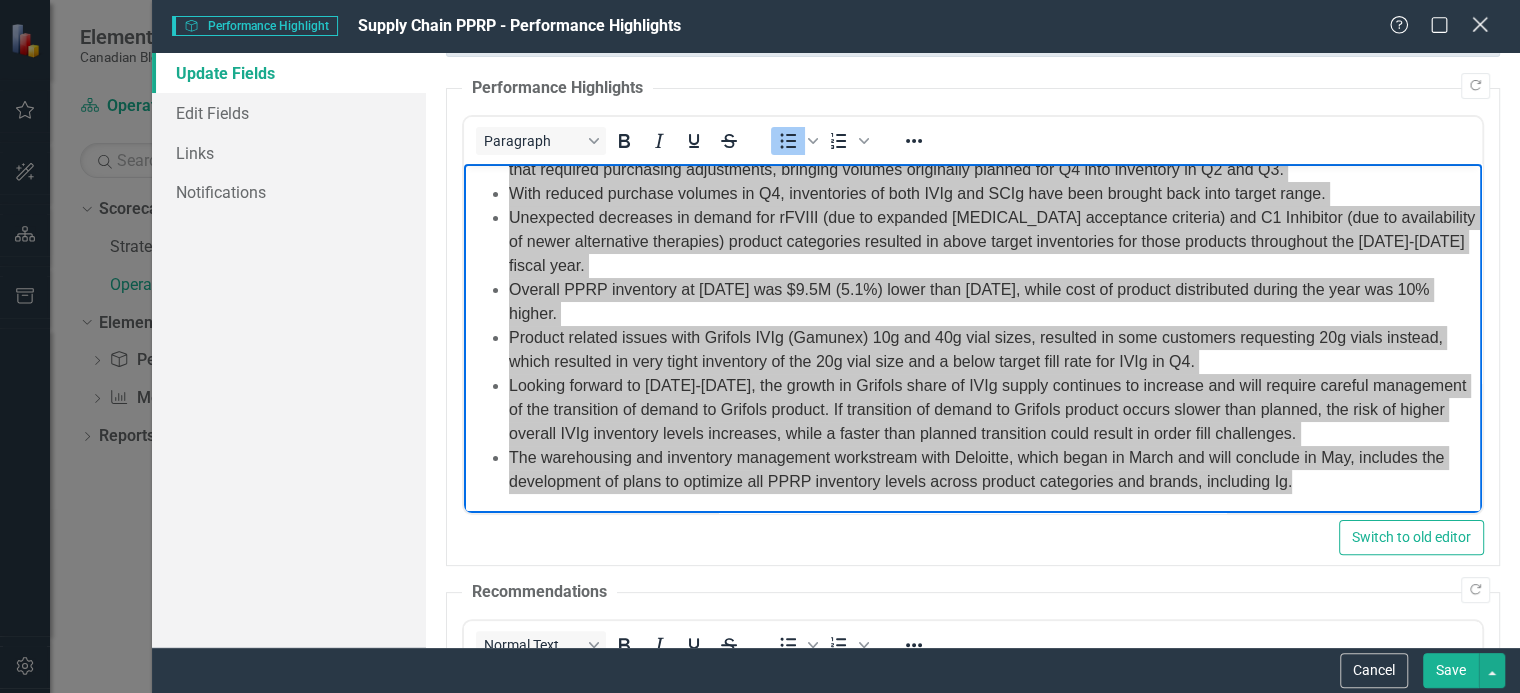 click on "Close" 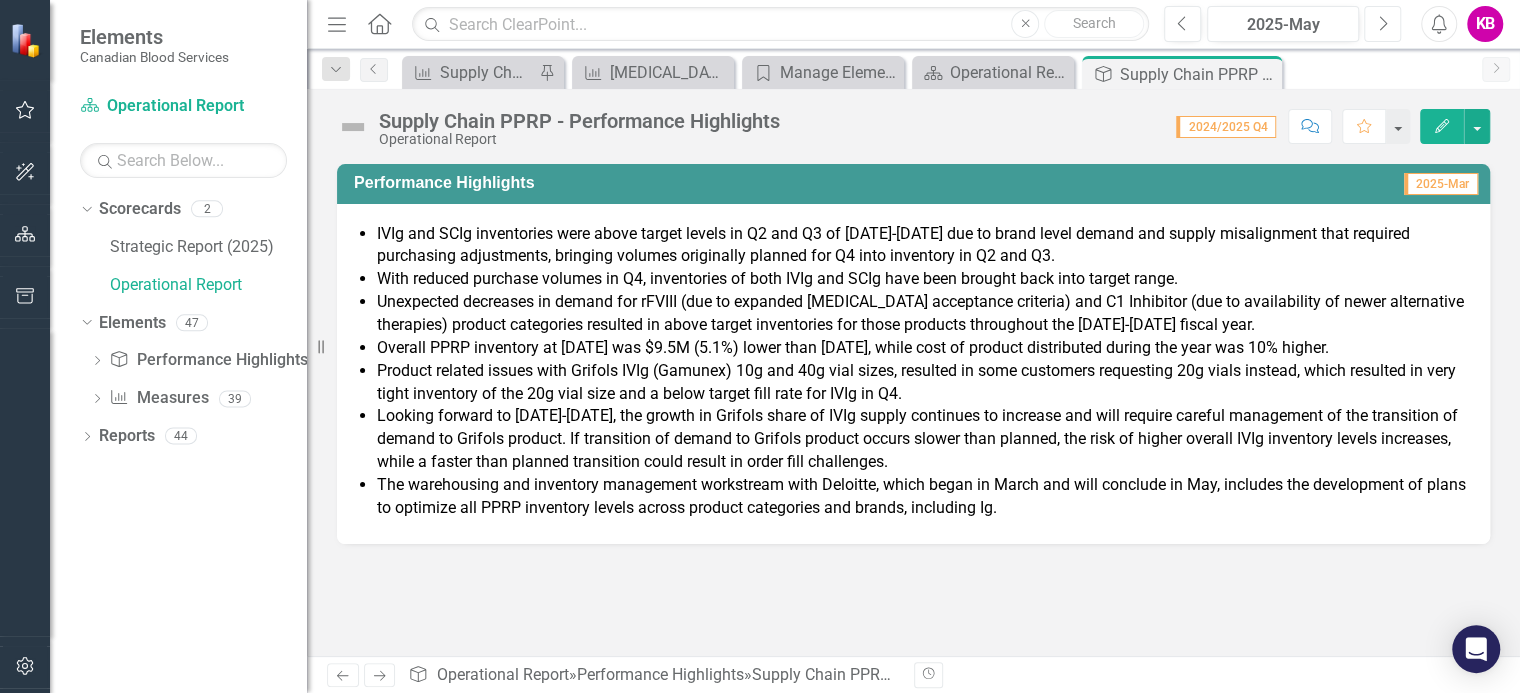 click 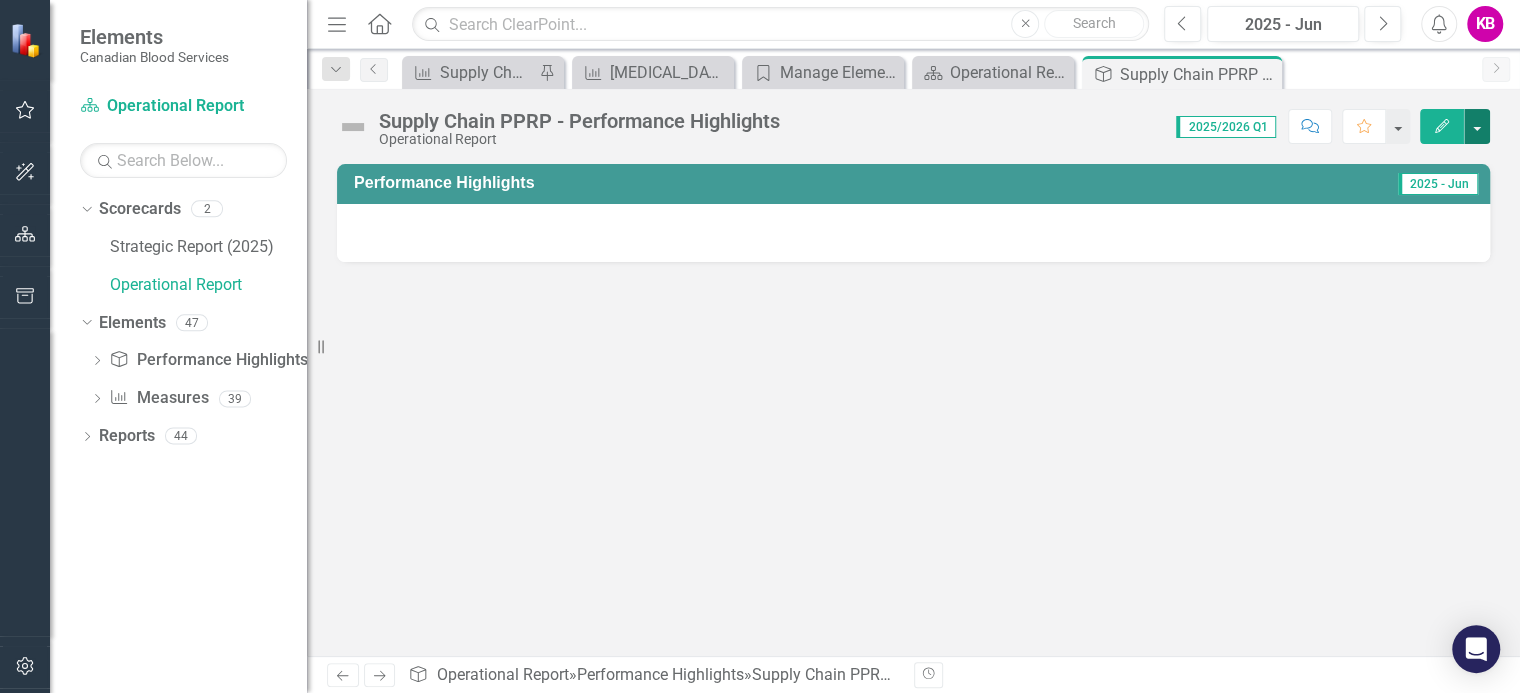 click at bounding box center [1477, 126] 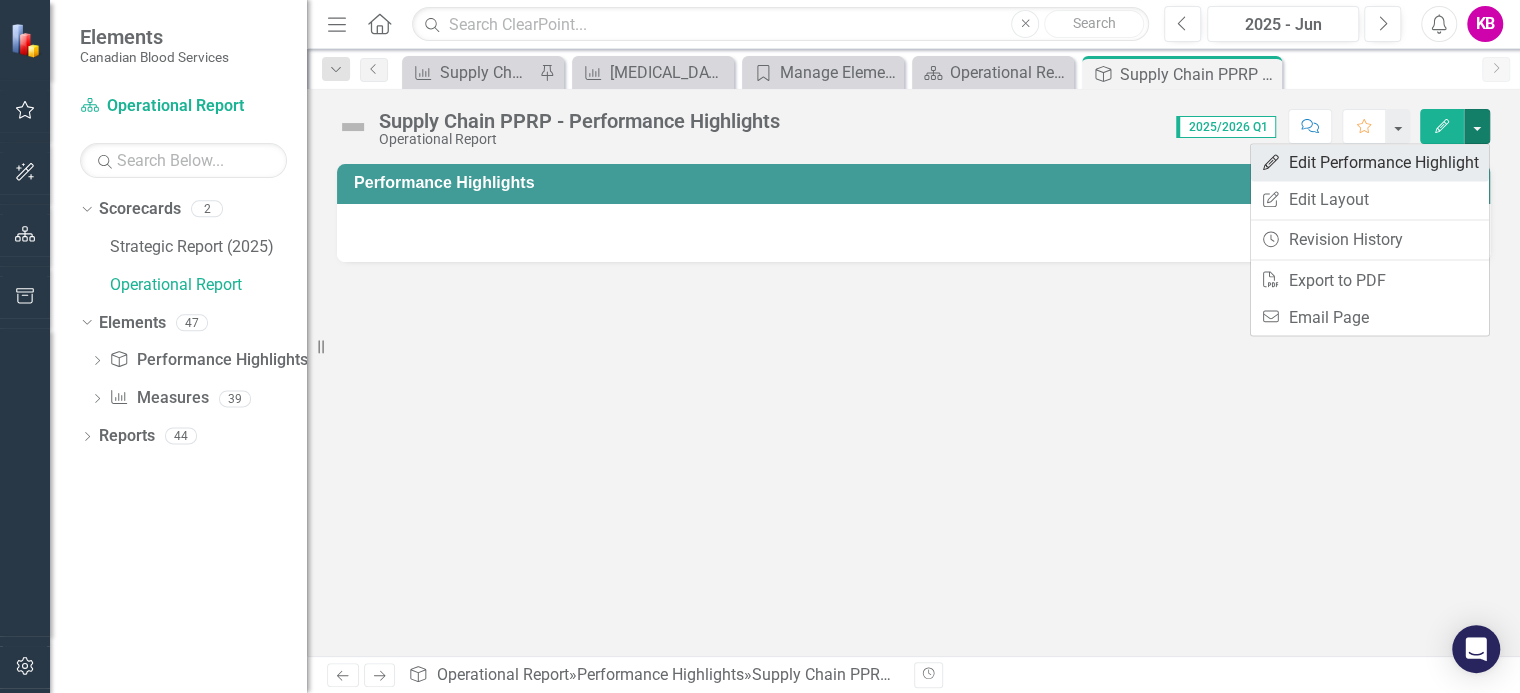 click on "Edit Edit Performance Highlight" at bounding box center (1370, 162) 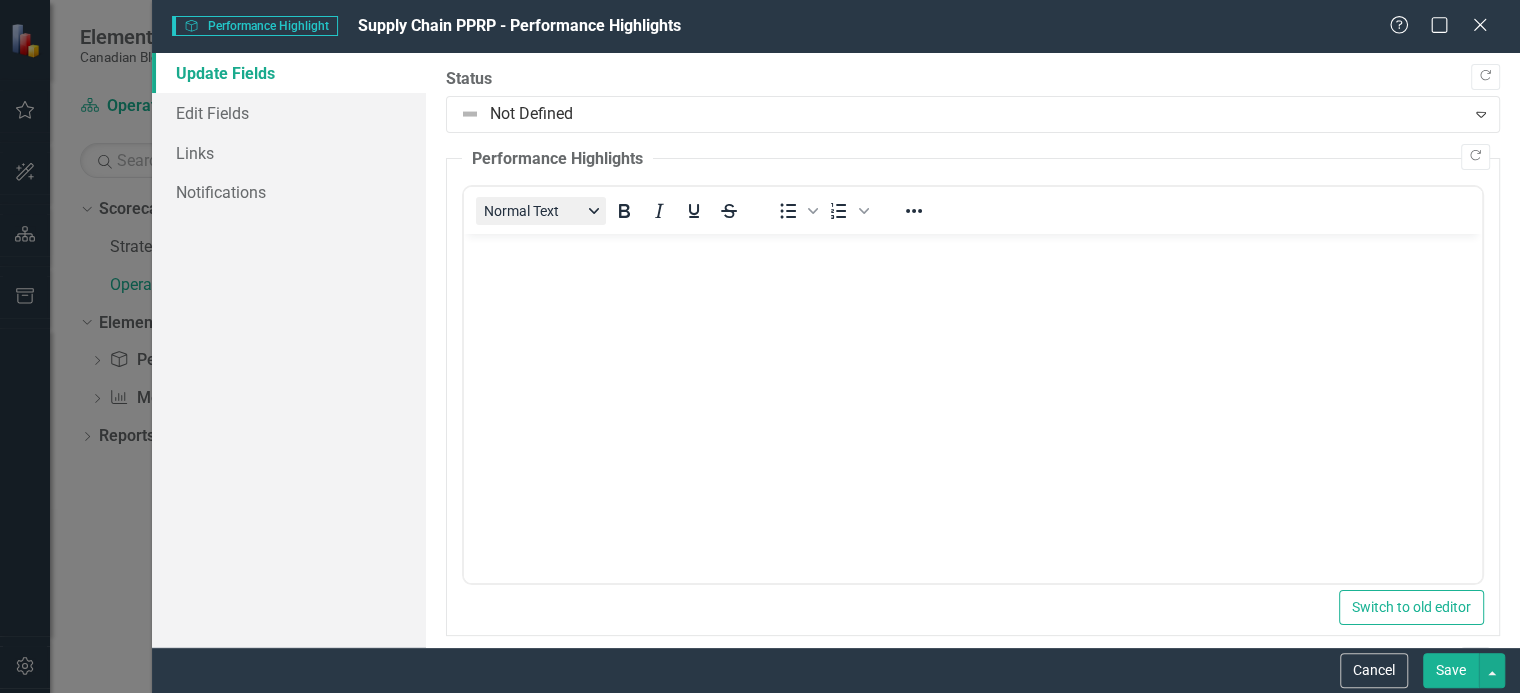 scroll, scrollTop: 0, scrollLeft: 0, axis: both 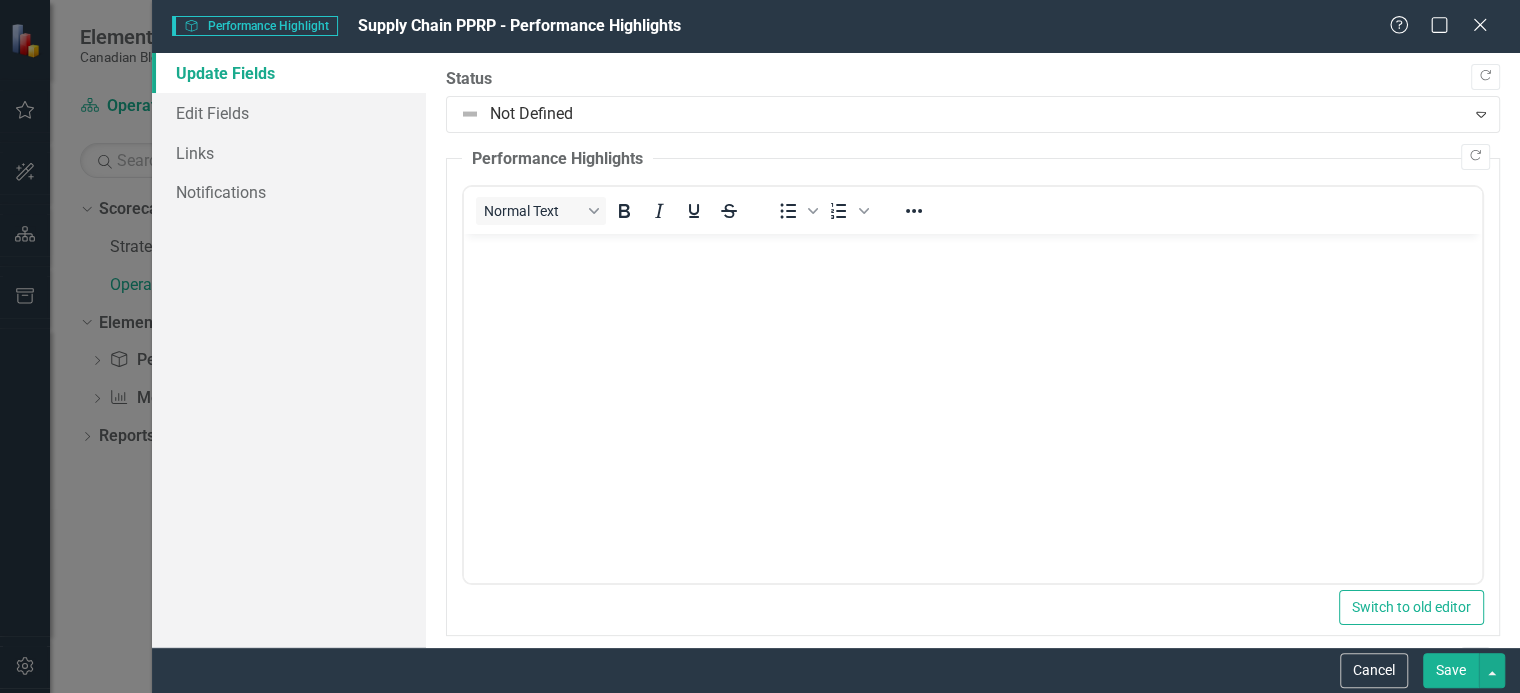 click at bounding box center [972, 251] 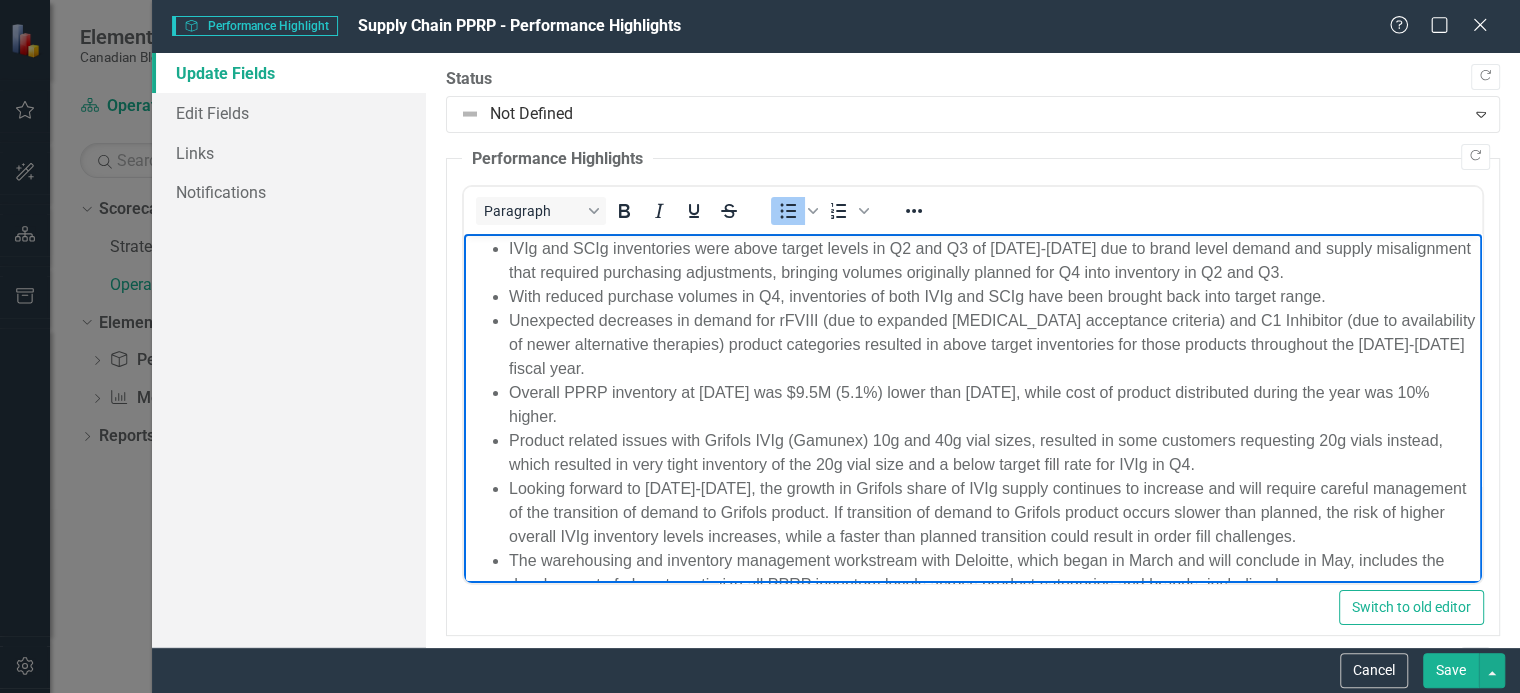 scroll, scrollTop: 0, scrollLeft: 0, axis: both 